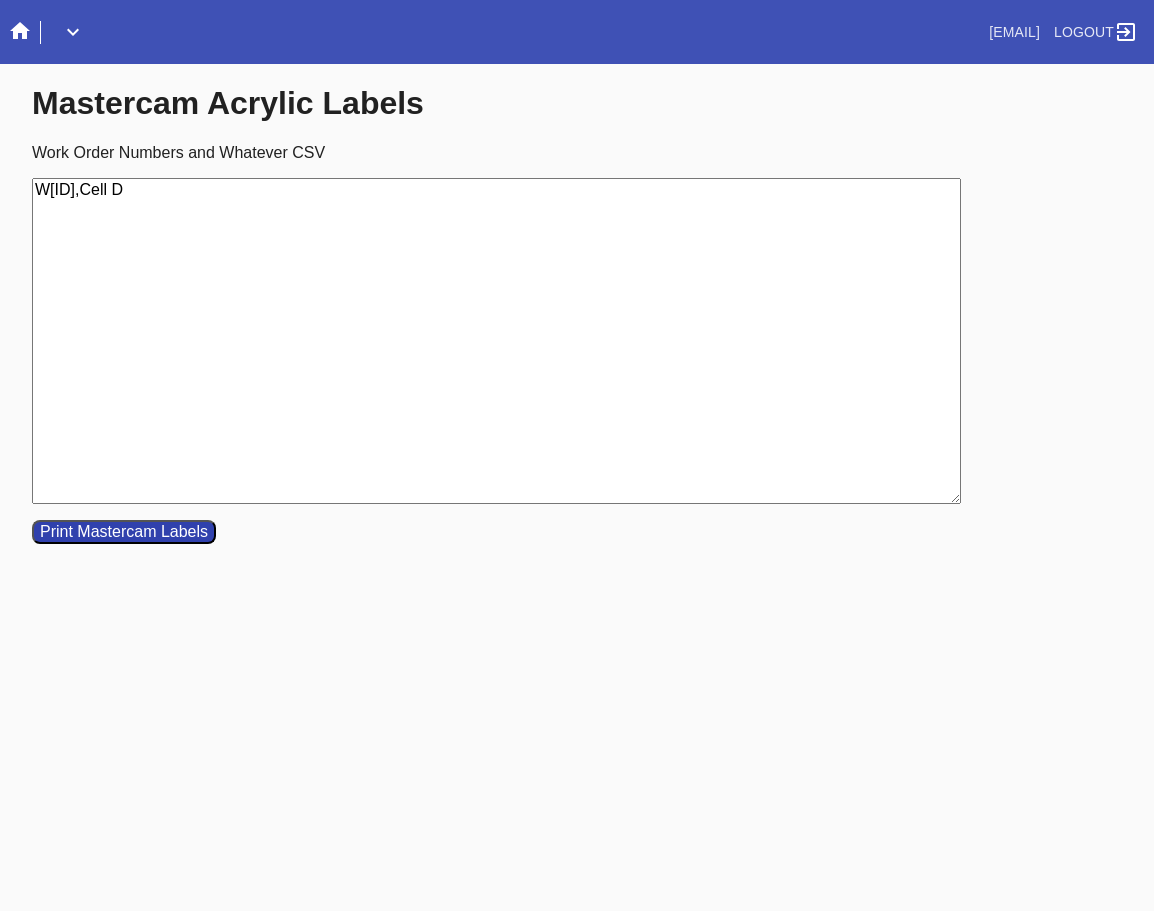 scroll, scrollTop: 0, scrollLeft: 0, axis: both 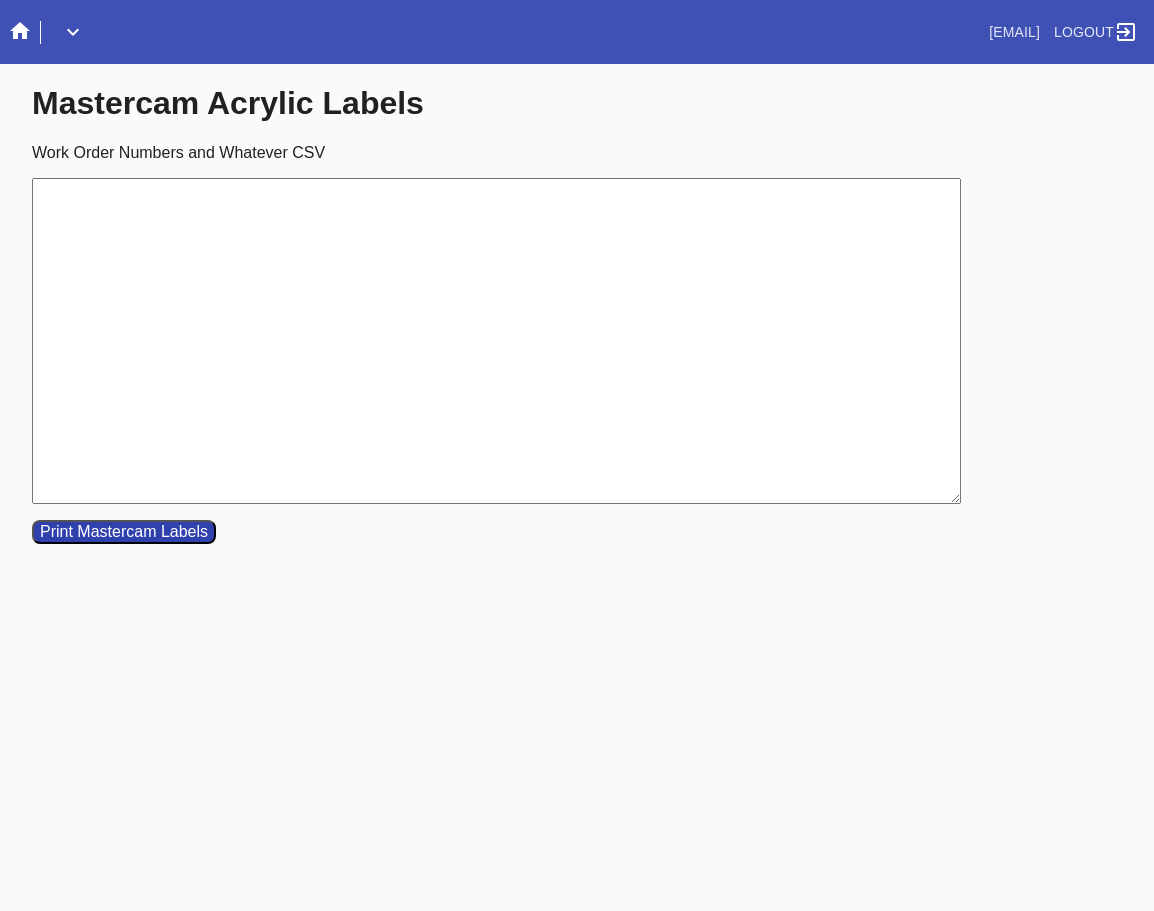 click on "Work Order Numbers and Whatever CSV" at bounding box center [496, 341] 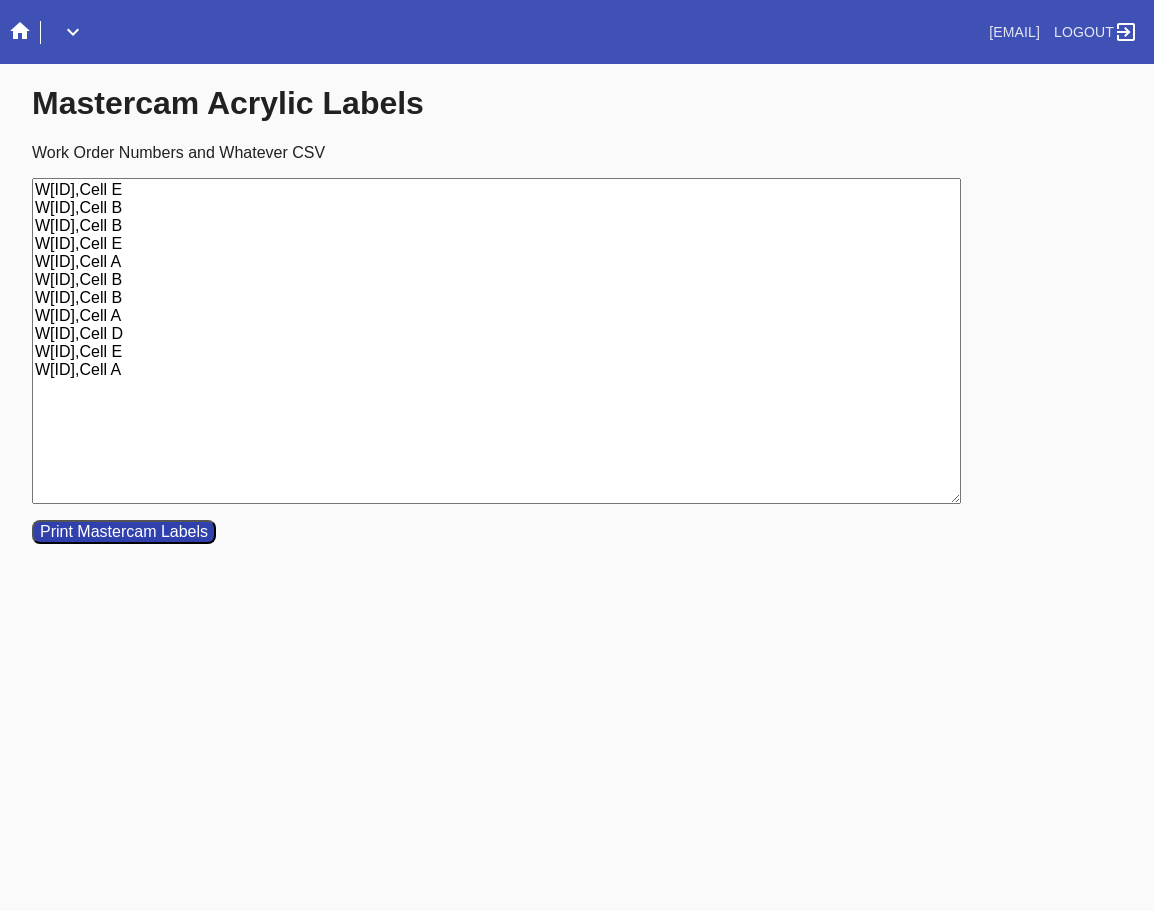 click on "W[ID],Cell E
W[ID],Cell B
W[ID],Cell B
W[ID],Cell E
W[ID],Cell A
W[ID],Cell B
W[ID],Cell B
W[ID],Cell A
W[ID],Cell D
W[ID],Cell E
W[ID],Cell A" at bounding box center [496, 341] 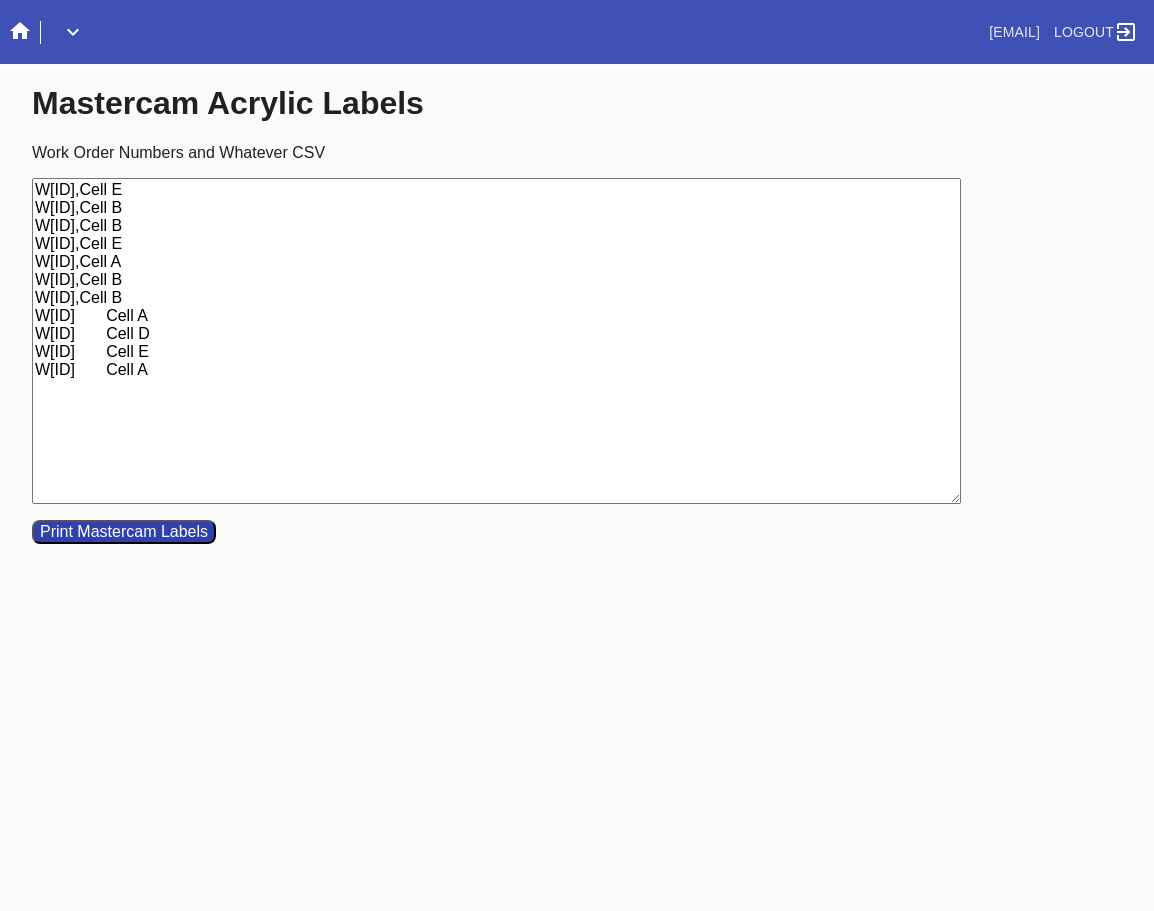click on "W[ID],Cell E
W[ID],Cell B
W[ID],Cell B
W[ID],Cell E
W[ID],Cell A
W[ID],Cell B
W[ID],Cell B
W[ID]	Cell A
W[ID]	Cell D
W[ID]	Cell E
W[ID]	Cell A" at bounding box center (496, 341) 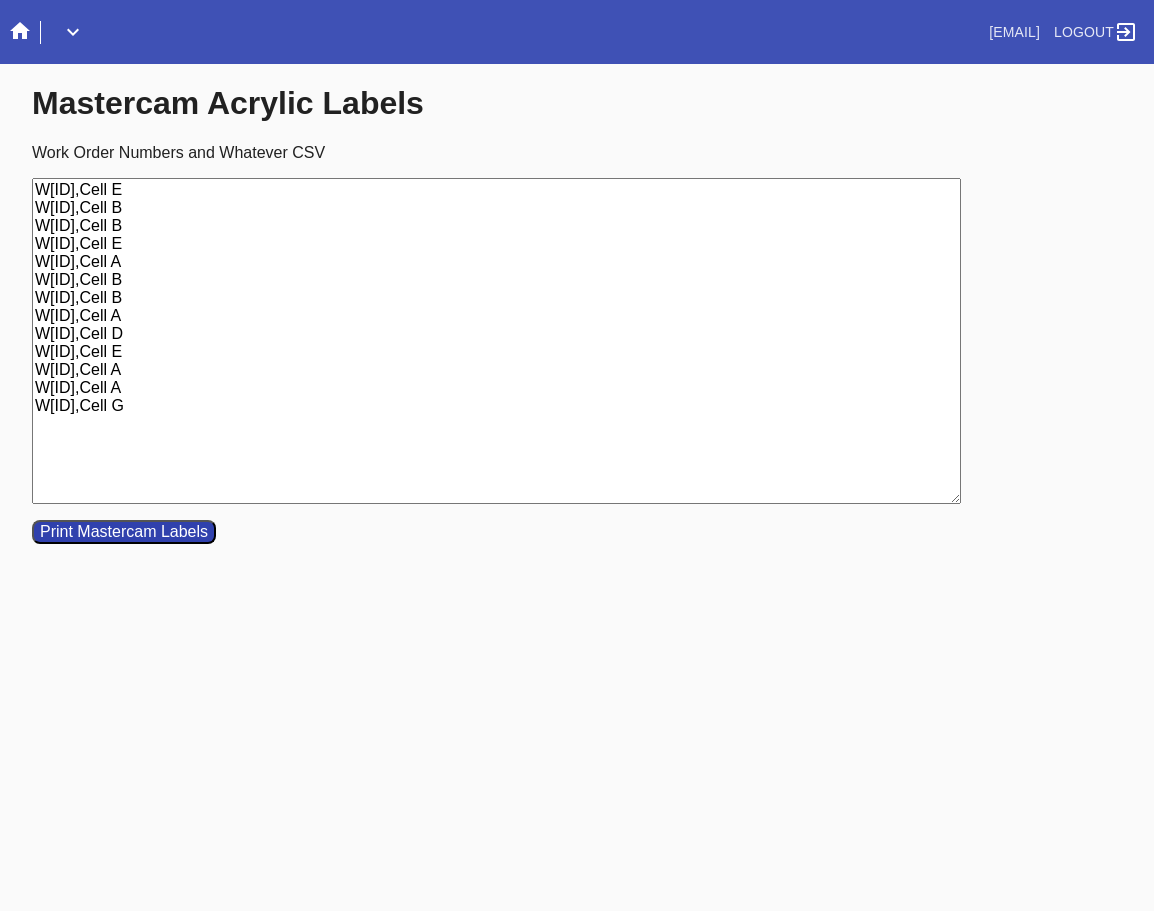click on "W[ID],Cell E
W[ID],Cell B
W[ID],Cell B
W[ID],Cell E
W[ID],Cell A
W[ID],Cell B
W[ID],Cell B
W[ID],Cell A
W[ID],Cell D
W[ID],Cell E
W[ID],Cell A
W[ID],Cell A
W[ID],Cell G" at bounding box center [496, 341] 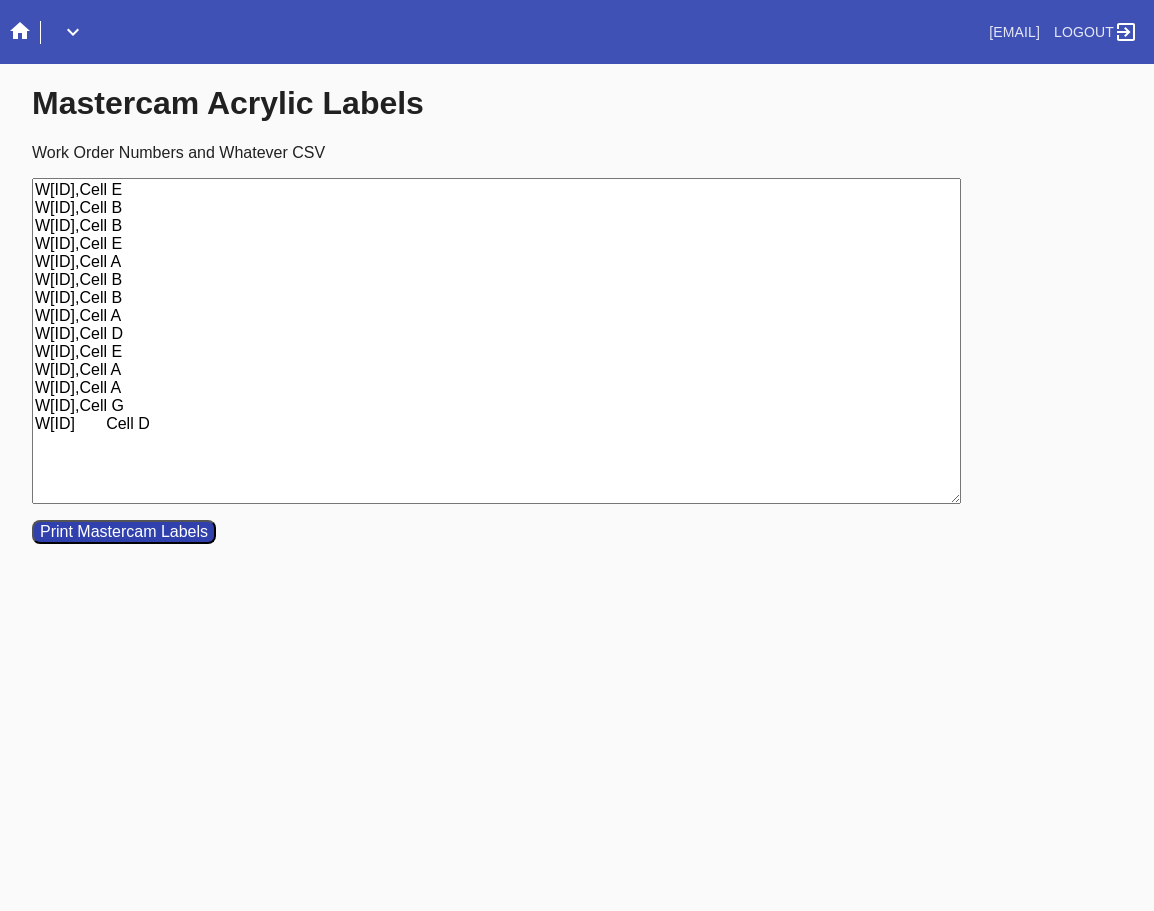 click on "W[ID],Cell E
W[ID],Cell B
W[ID],Cell B
W[ID],Cell E
W[ID],Cell A
W[ID],Cell B
W[ID],Cell B
W[ID],Cell A
W[ID],Cell D
W[ID],Cell E
W[ID],Cell A
W[ID],Cell A
W[ID],Cell G
W[ID]	Cell D" at bounding box center (496, 341) 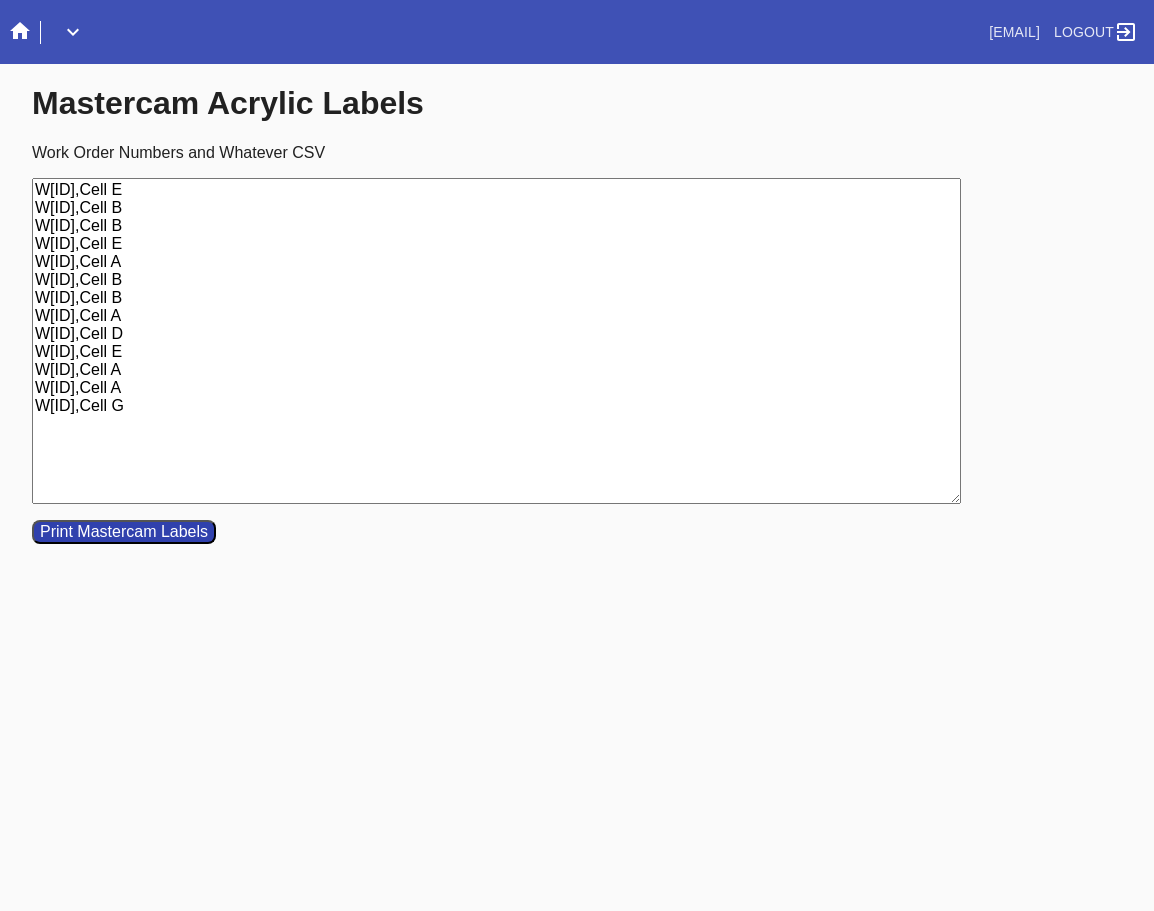 click on "W[ID],Cell E
W[ID],Cell B
W[ID],Cell B
W[ID],Cell E
W[ID],Cell A
W[ID],Cell B
W[ID],Cell B
W[ID],Cell A
W[ID],Cell D
W[ID],Cell E
W[ID],Cell A
W[ID],Cell A
W[ID],Cell G" at bounding box center [496, 341] 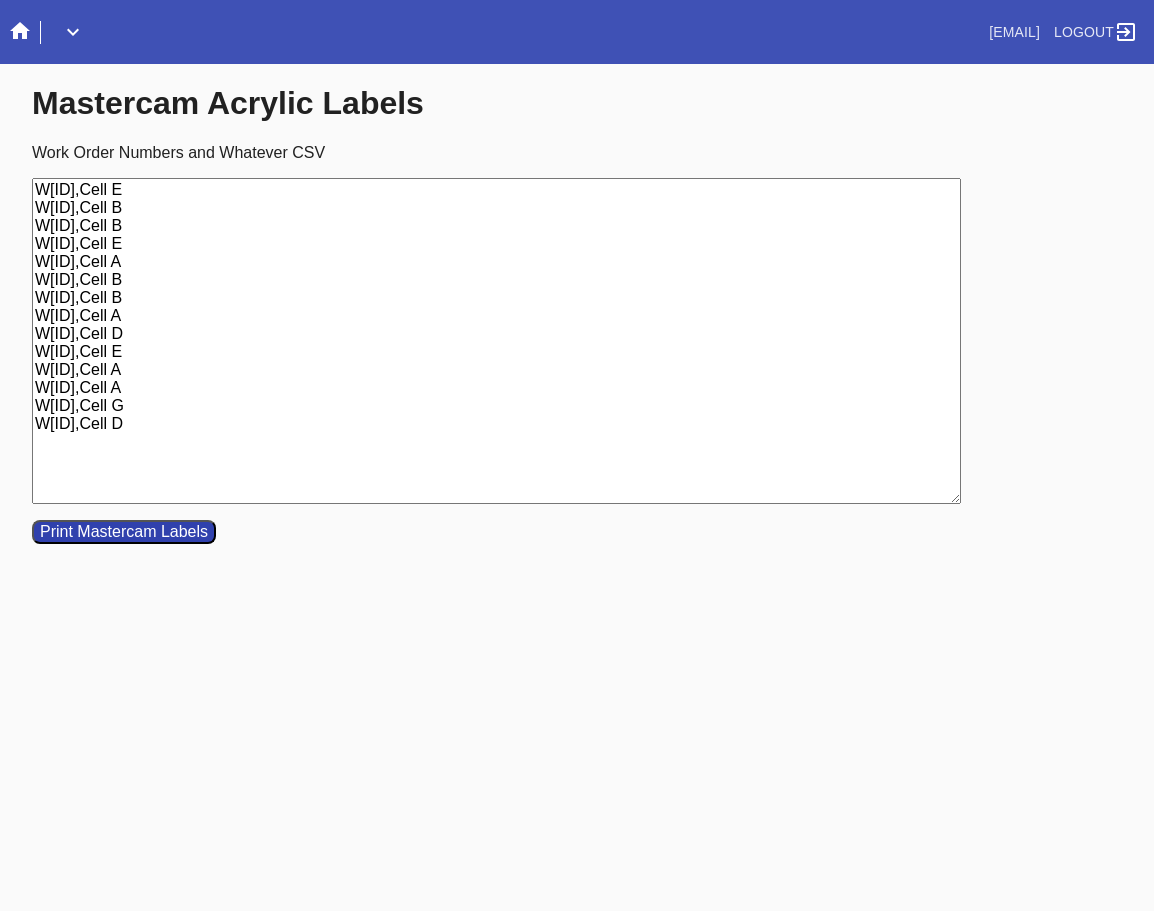 click on "W[ID],Cell E
W[ID],Cell B
W[ID],Cell B
W[ID],Cell E
W[ID],Cell A
W[ID],Cell B
W[ID],Cell B
W[ID],Cell A
W[ID],Cell D
W[ID],Cell E
W[ID],Cell A
W[ID],Cell A
W[ID],Cell G
W[ID],Cell D" at bounding box center [496, 341] 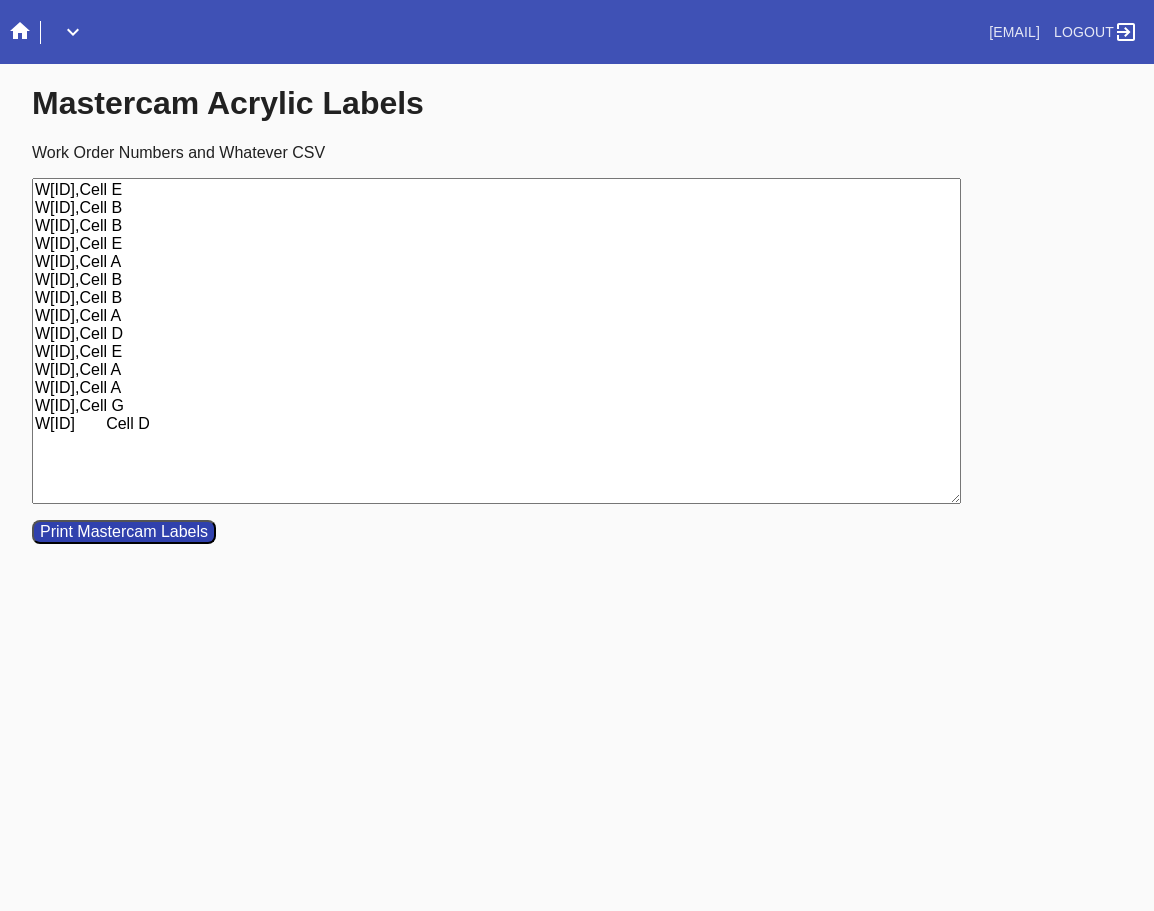 click on "W[ID],Cell E
W[ID],Cell B
W[ID],Cell B
W[ID],Cell E
W[ID],Cell A
W[ID],Cell B
W[ID],Cell B
W[ID],Cell A
W[ID],Cell D
W[ID],Cell E
W[ID],Cell A
W[ID],Cell A
W[ID],Cell G
W[ID]	Cell D" at bounding box center [496, 341] 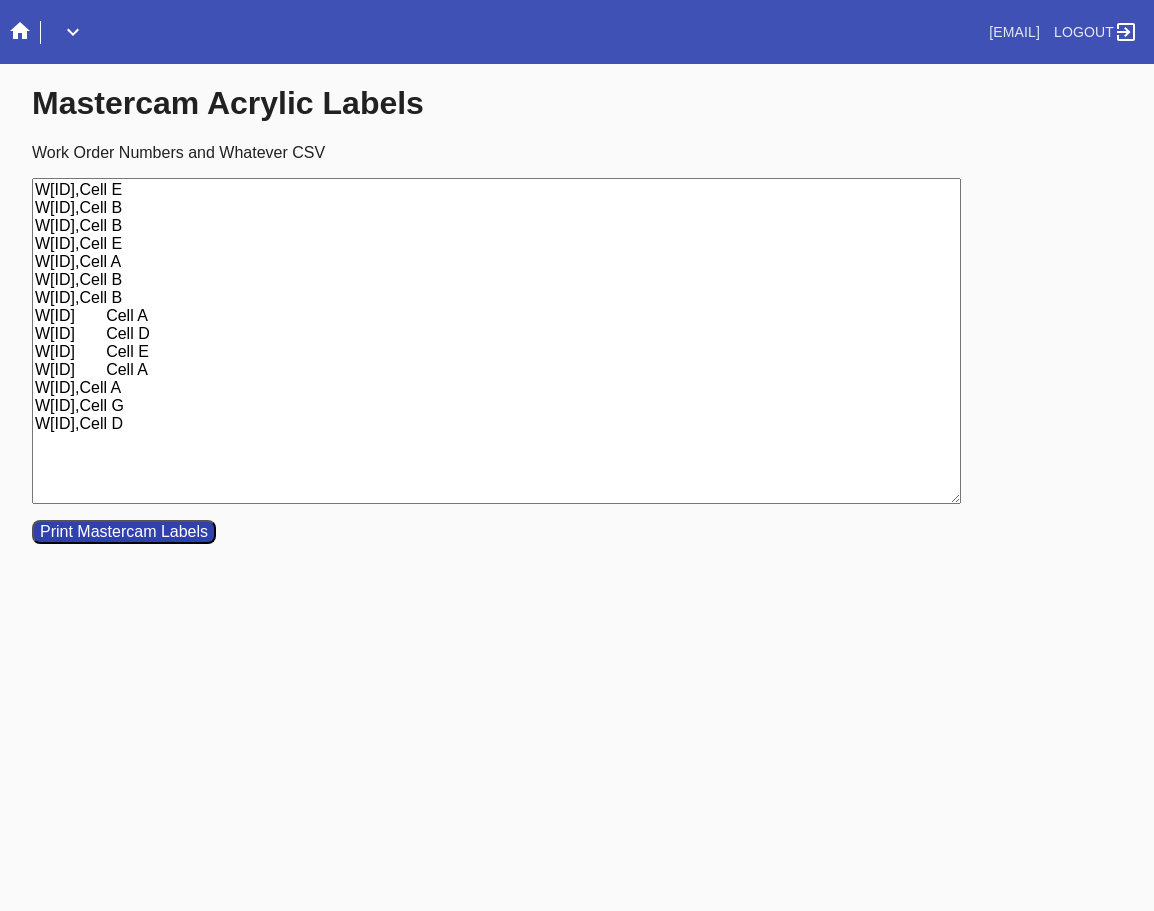 type on "W[ID],Cell E
W[ID],Cell B
W[ID],Cell B
W[ID],Cell E
W[ID],Cell A
W[ID],Cell B
W[ID],Cell B
W[ID]	Cell A
W[ID]	Cell D
W[ID]	Cell E
W[ID]	Cell A
W[ID],Cell A
W[ID],Cell G
W[ID],Cell D" 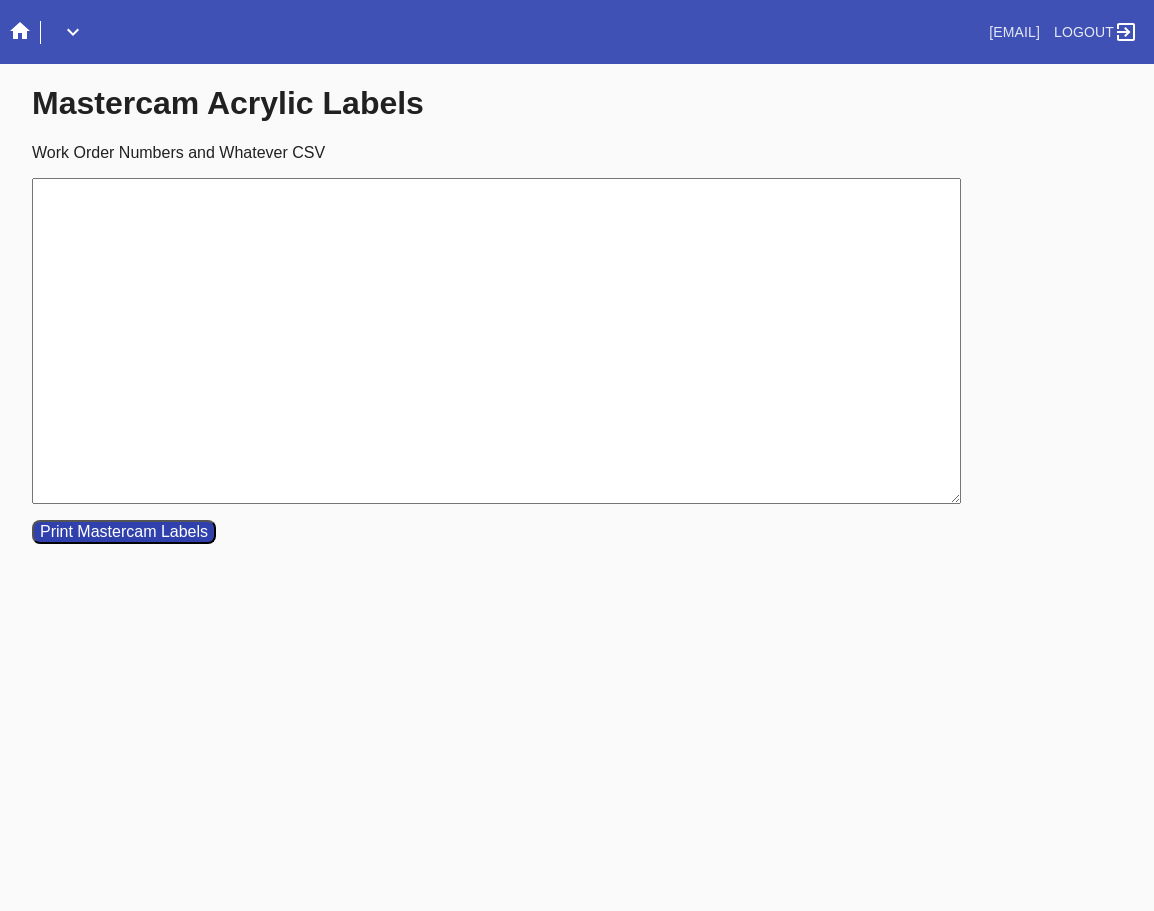 click on "Work Order Numbers and Whatever CSV" at bounding box center (496, 341) 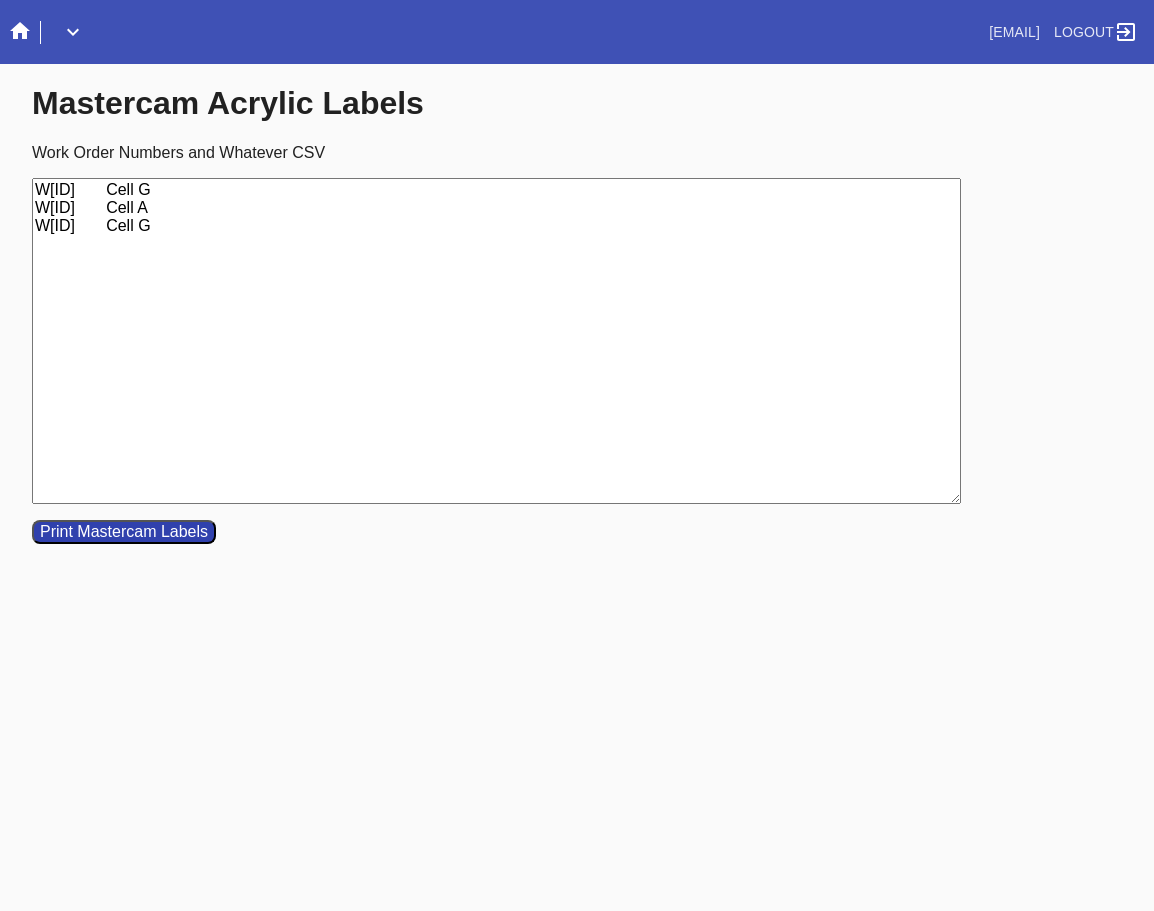 click on "W[ID]	Cell G
W[ID]	Cell A
W[ID]	Cell G" at bounding box center (496, 341) 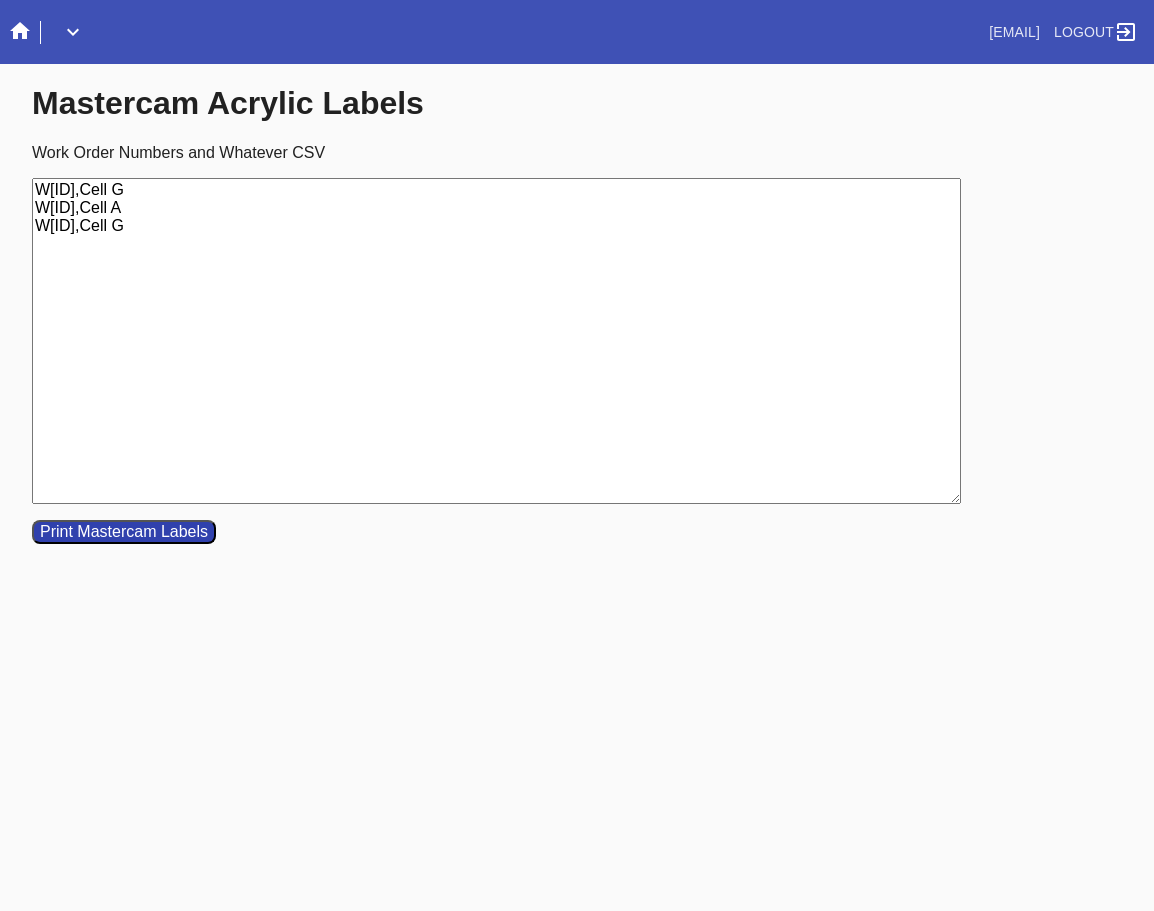 click on "W[ID],Cell G
W[ID],Cell A
W[ID],Cell G" at bounding box center [496, 341] 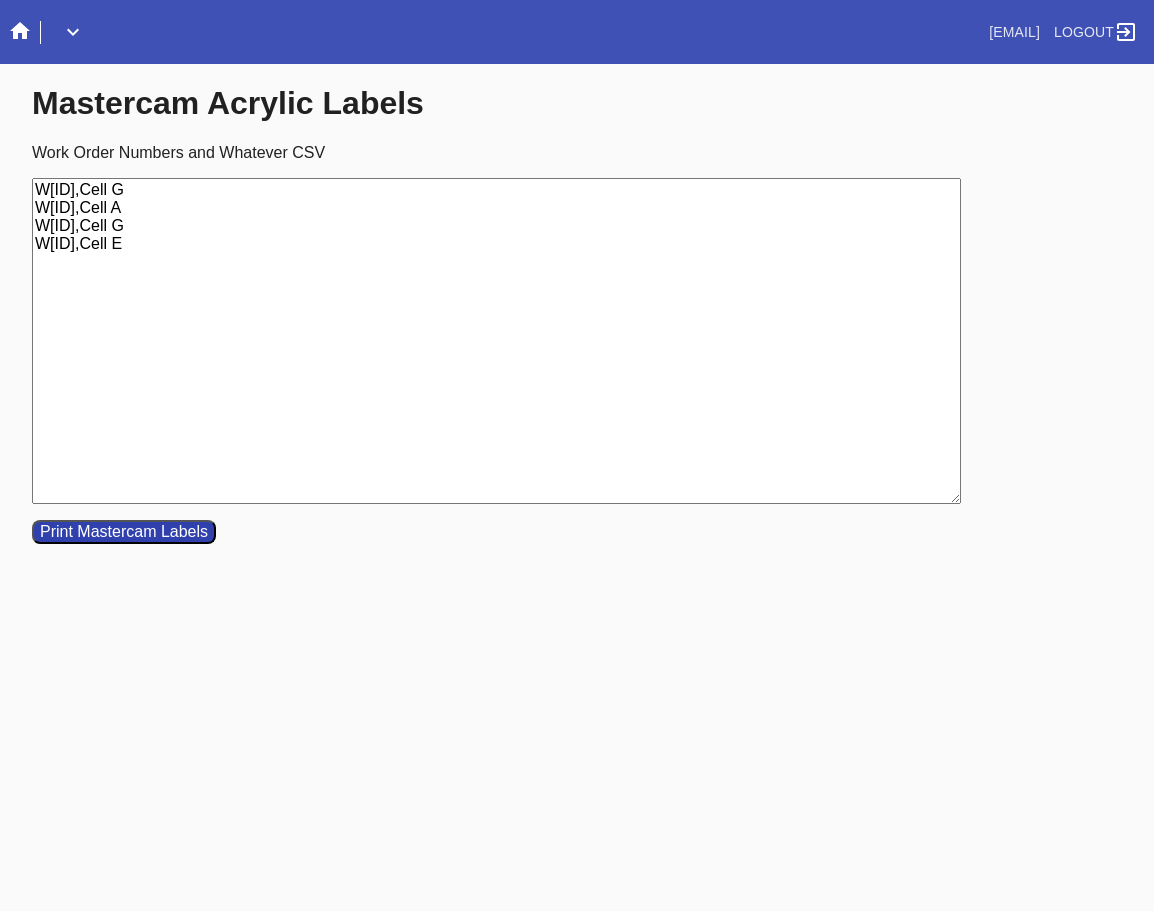 click on "W[ID],Cell G
W[ID],Cell A
W[ID],Cell G
W[ID],Cell E" at bounding box center (496, 341) 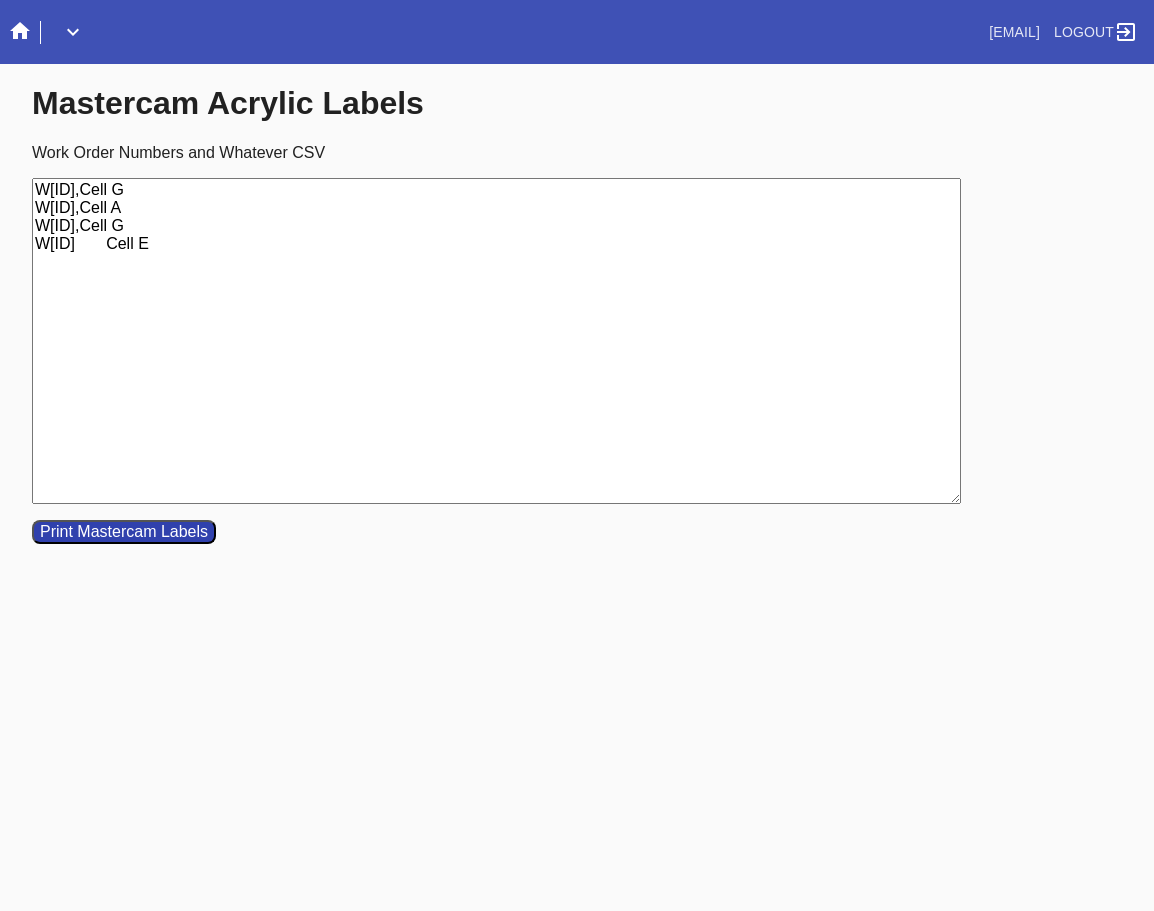 click on "W[ID],Cell G
W[ID],Cell A
W[ID],Cell G
W[ID]	Cell E" at bounding box center (496, 341) 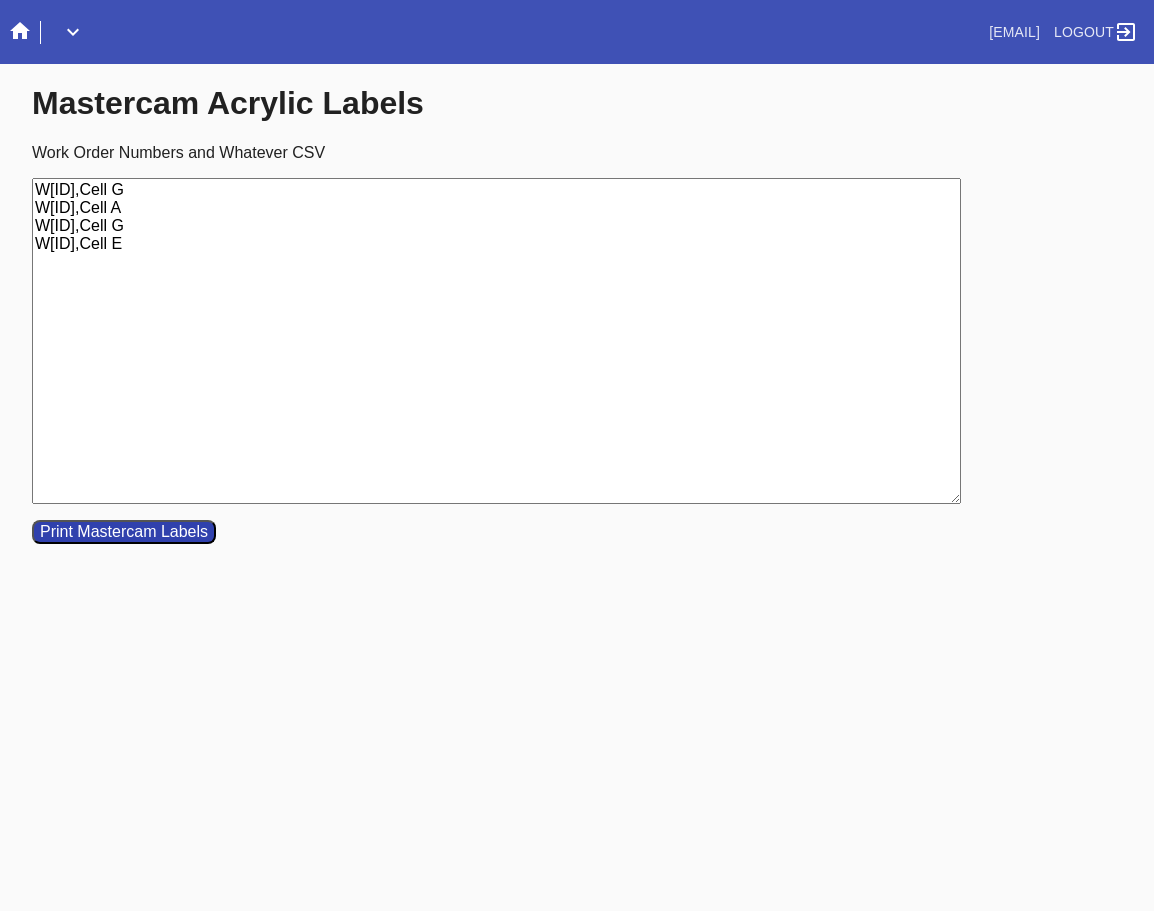 type on "W[ID],Cell G
W[ID],Cell A
W[ID],Cell G
W[ID],Cell E" 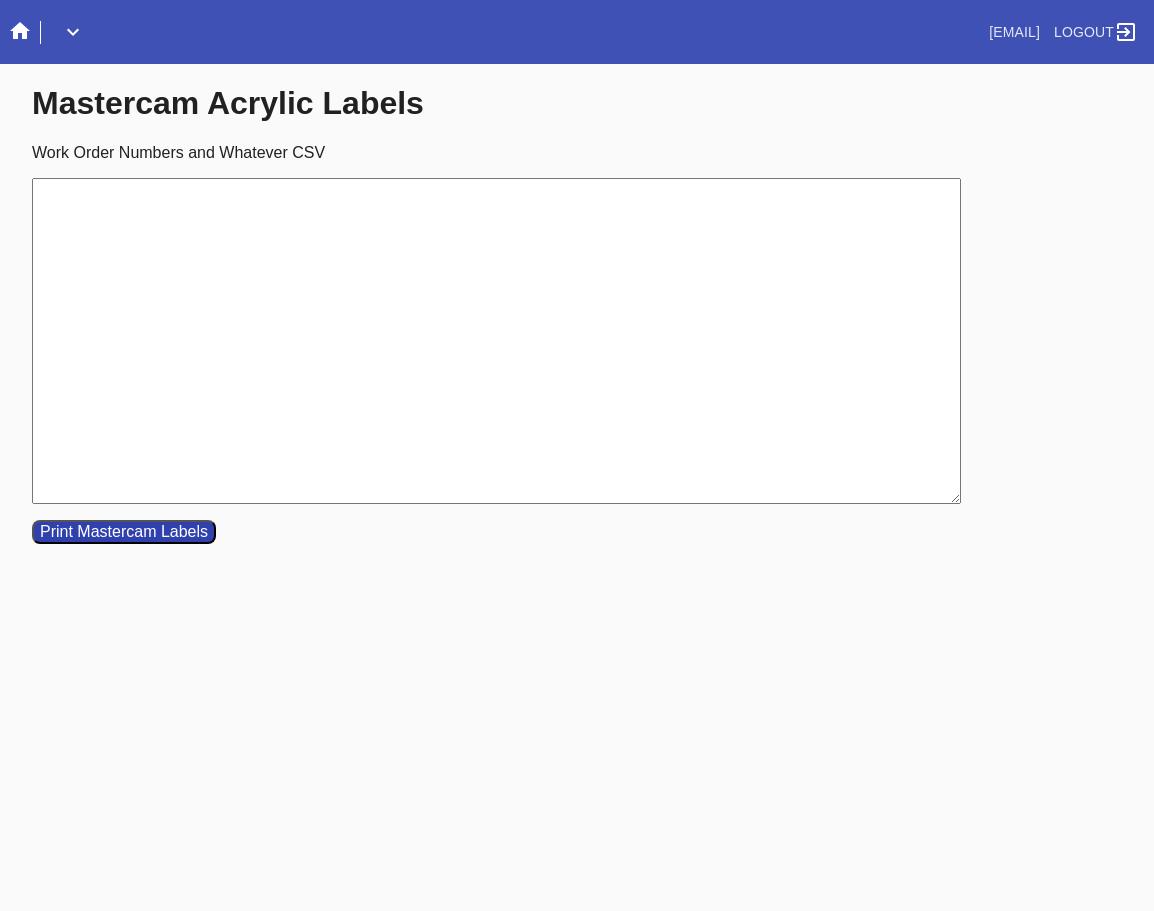 click on "Work Order Numbers and Whatever CSV" at bounding box center [496, 341] 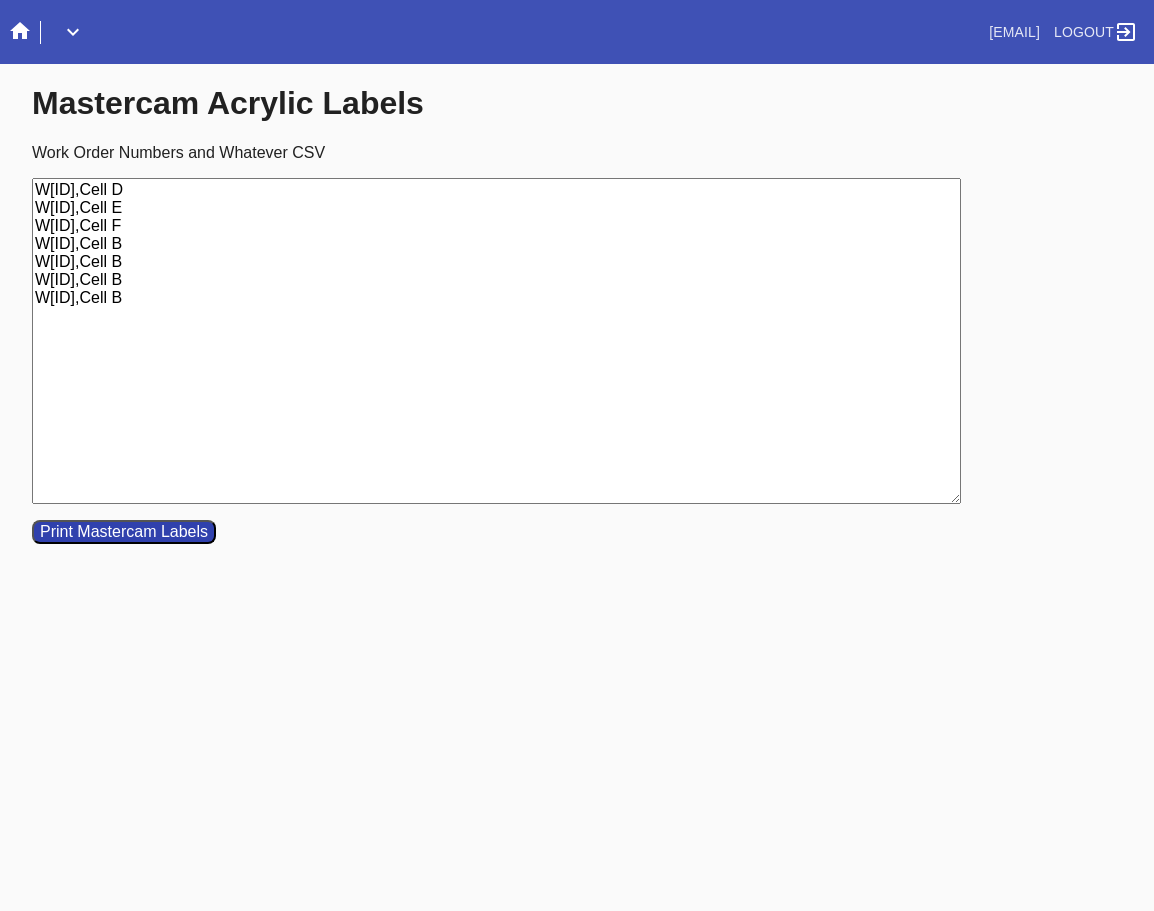 click on "W[ID],Cell D
W[ID],Cell E
W[ID],Cell F
W[ID],Cell B
W[ID],Cell B
W[ID],Cell B
W[ID],Cell B" at bounding box center [496, 341] 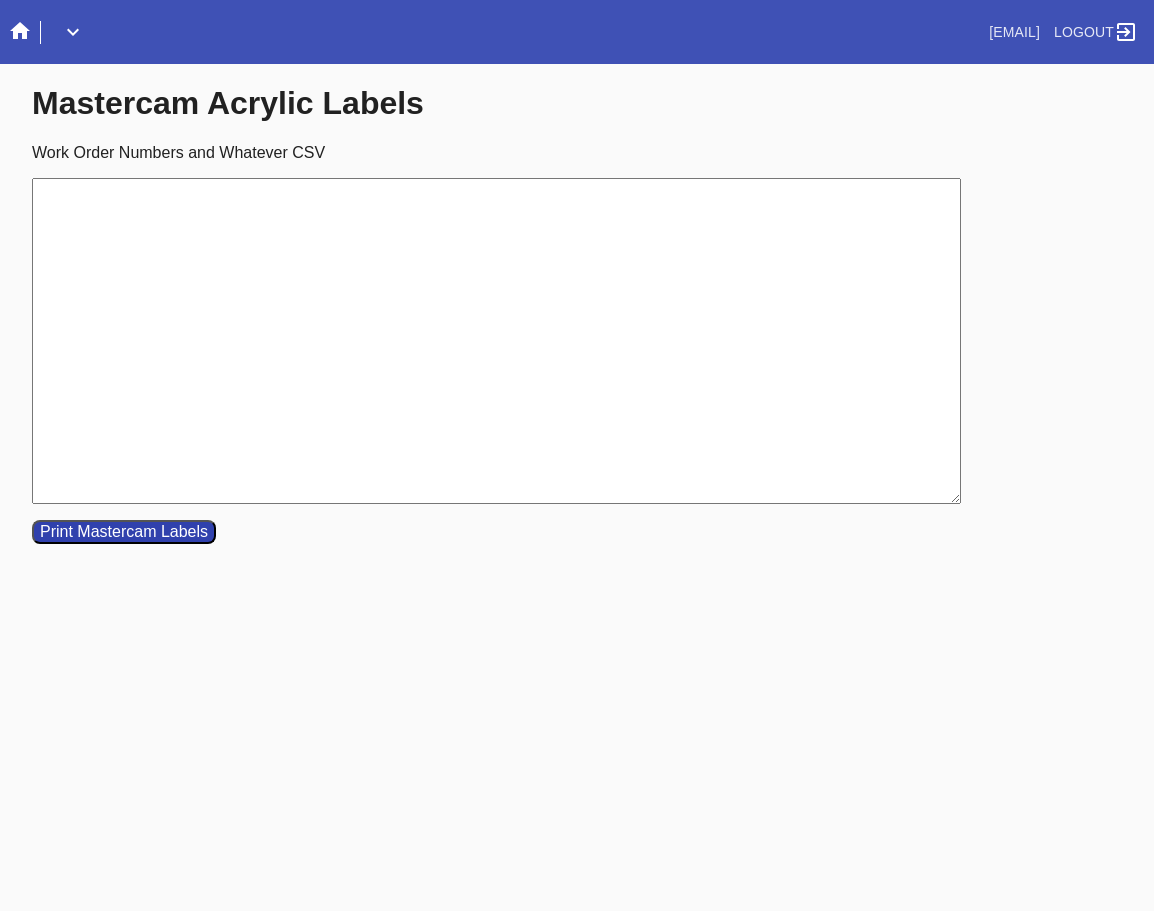 click on "Work Order Numbers and Whatever CSV" at bounding box center [496, 341] 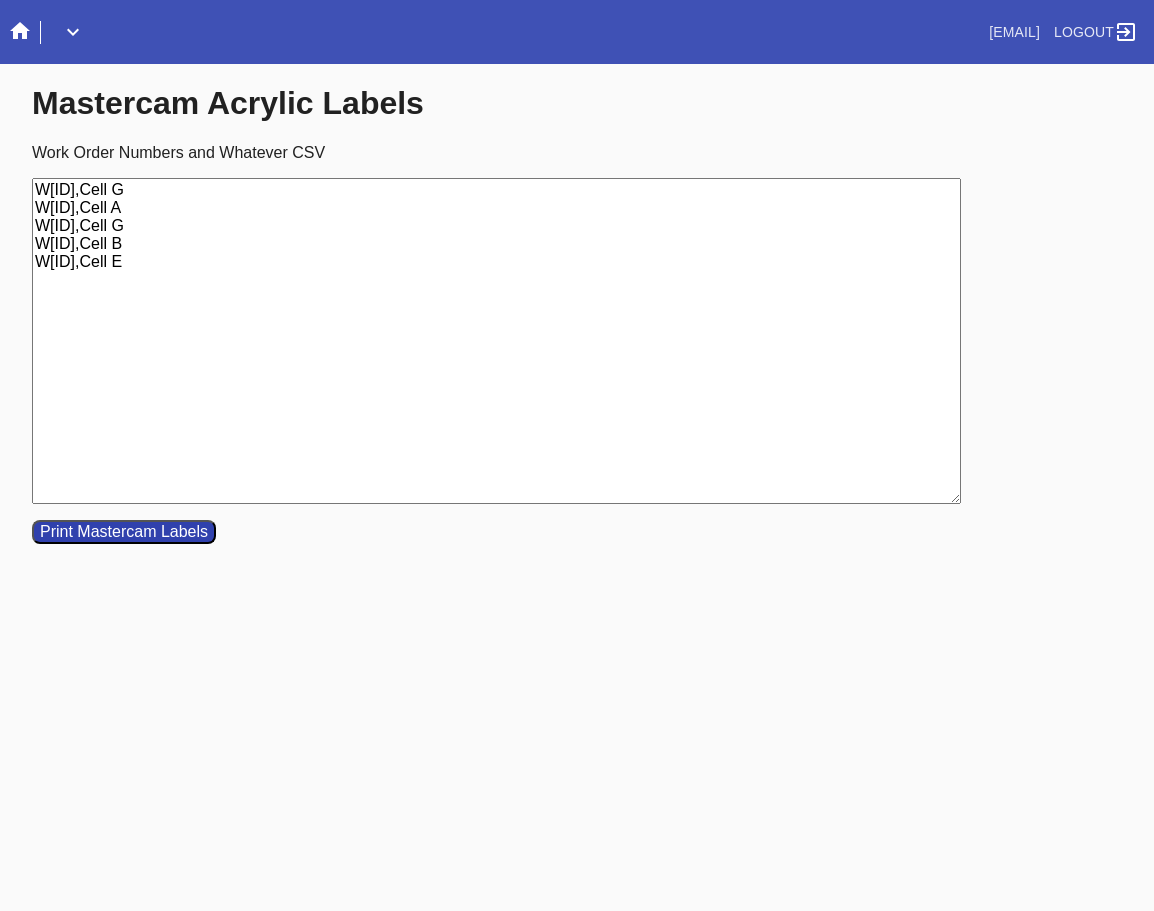 click on "W[ID],Cell G
W[ID],Cell A
W[ID],Cell G
W[ID],Cell B
W[ID],Cell E" at bounding box center [496, 341] 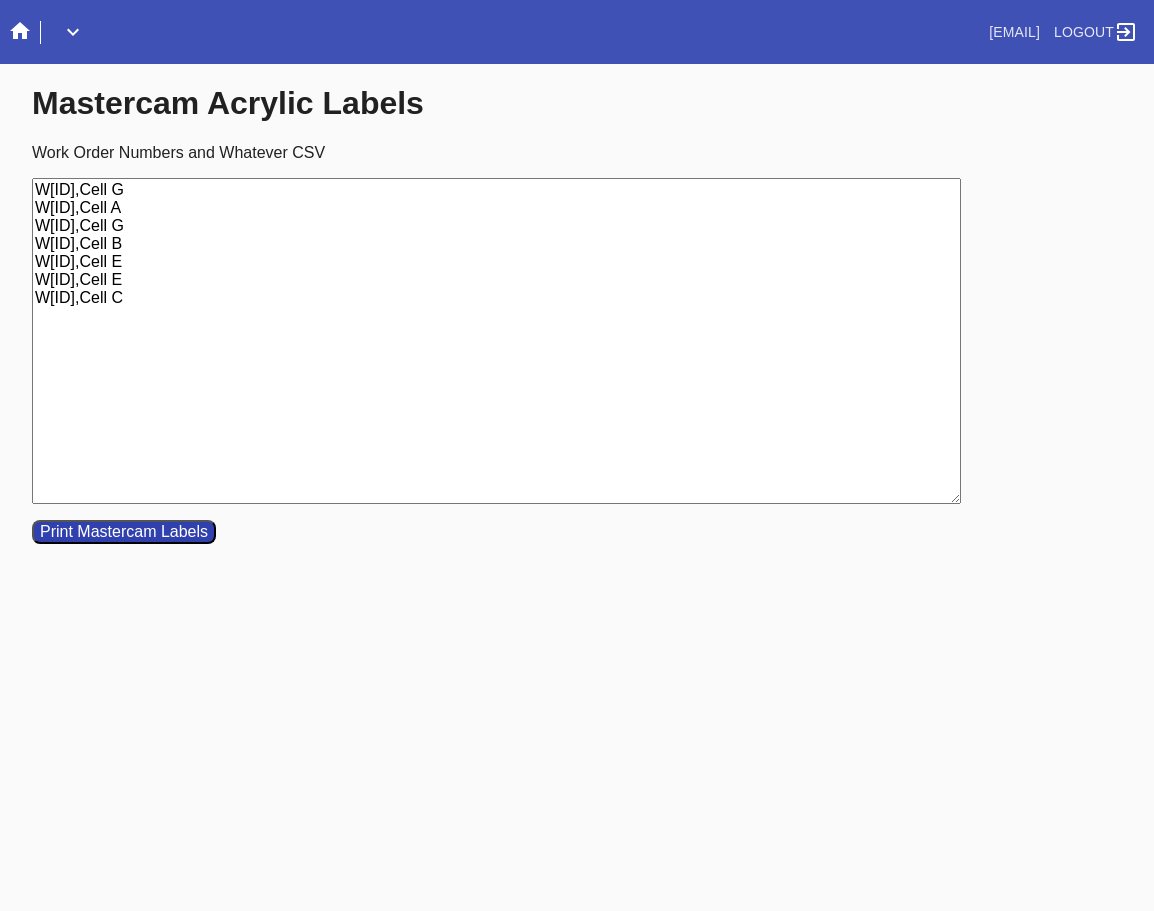 click on "W[ID],Cell G
W[ID],Cell A
W[ID],Cell G
W[ID],Cell B
W[ID],Cell E
W[ID],Cell E
W[ID],Cell C" at bounding box center [496, 341] 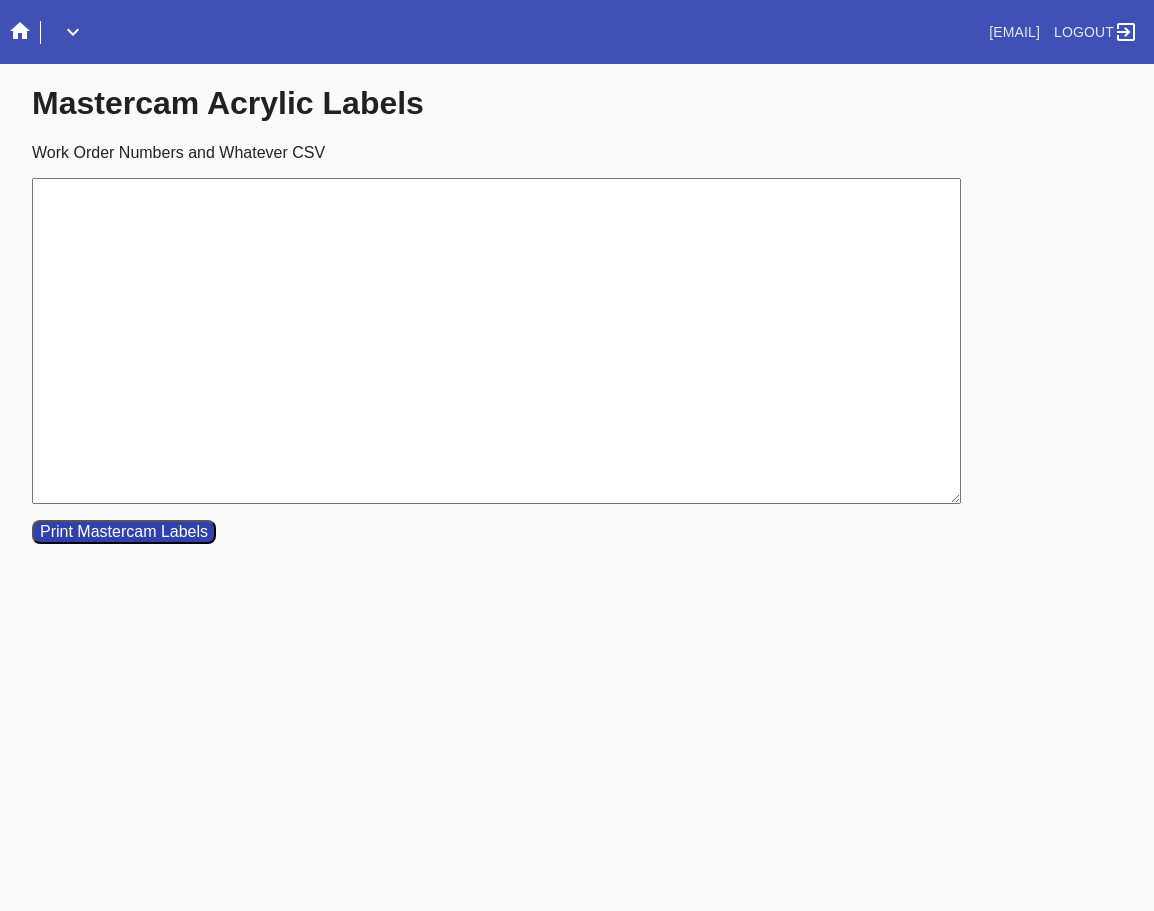 click on "Work Order Numbers and Whatever CSV" at bounding box center (496, 341) 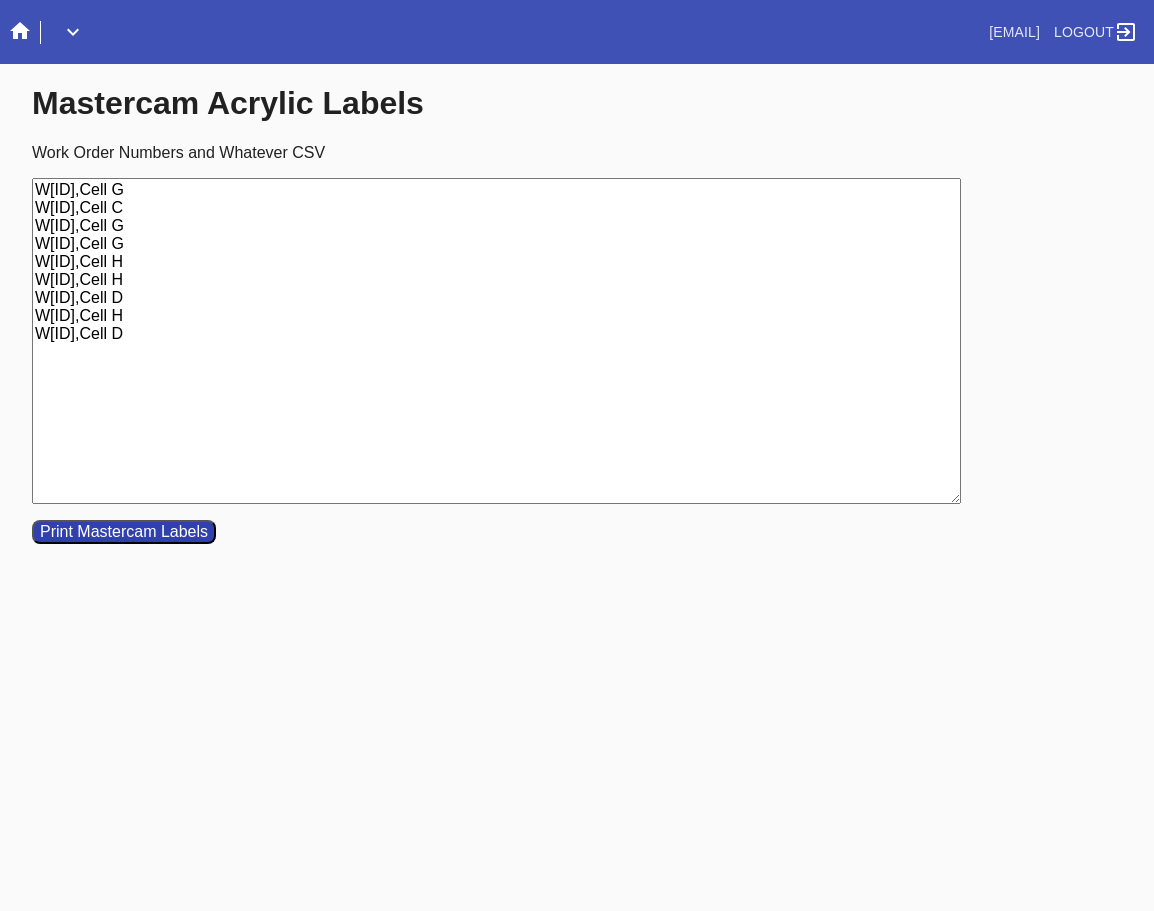 click on "W[ID],Cell G
W[ID],Cell C
W[ID],Cell G
W[ID],Cell G
W[ID],Cell H
W[ID],Cell H
W[ID],Cell D
W[ID],Cell H
W[ID],Cell D" at bounding box center (496, 341) 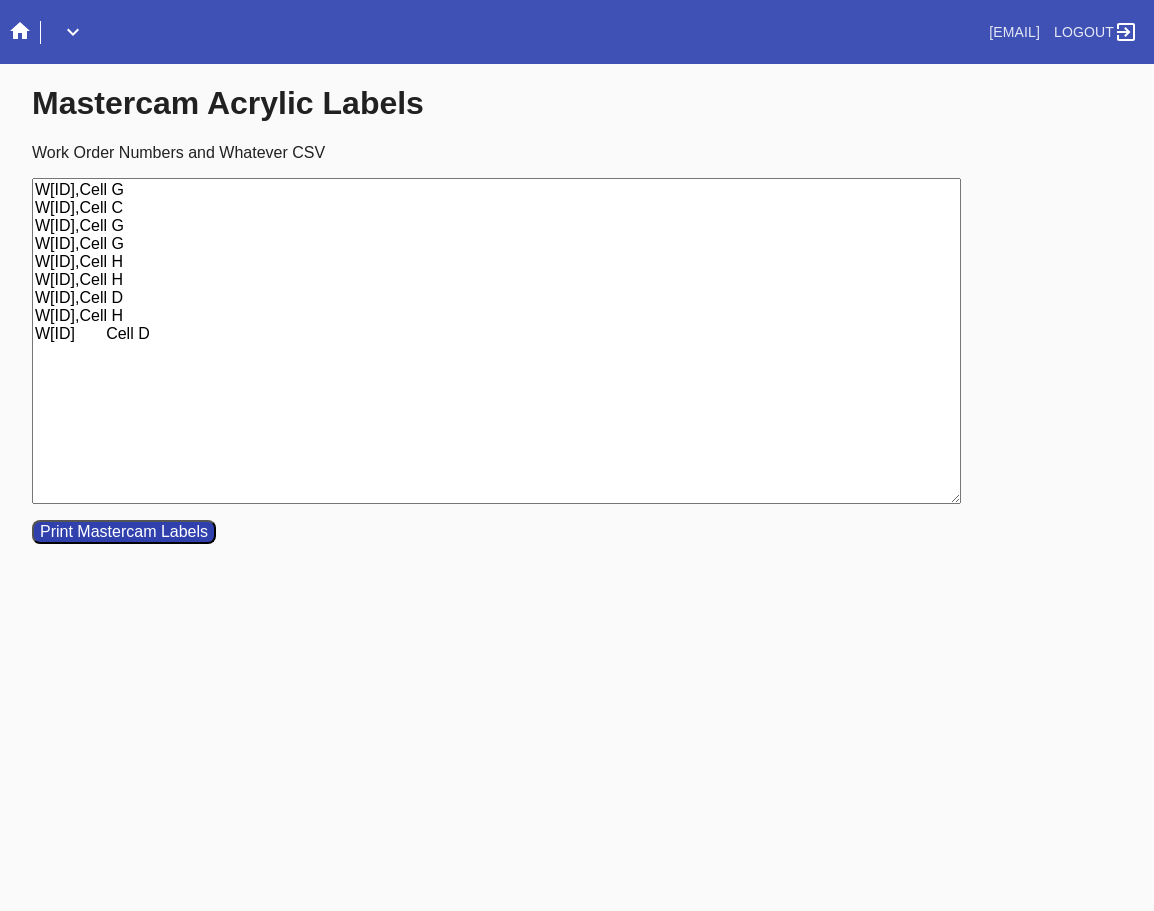 type on "W[ID],Cell G
W[ID],Cell C
W[ID],Cell G
W[ID],Cell G
W[ID],Cell H
W[ID],Cell H
W[ID],Cell D
W[ID],Cell H
W[ID]	Cell D" 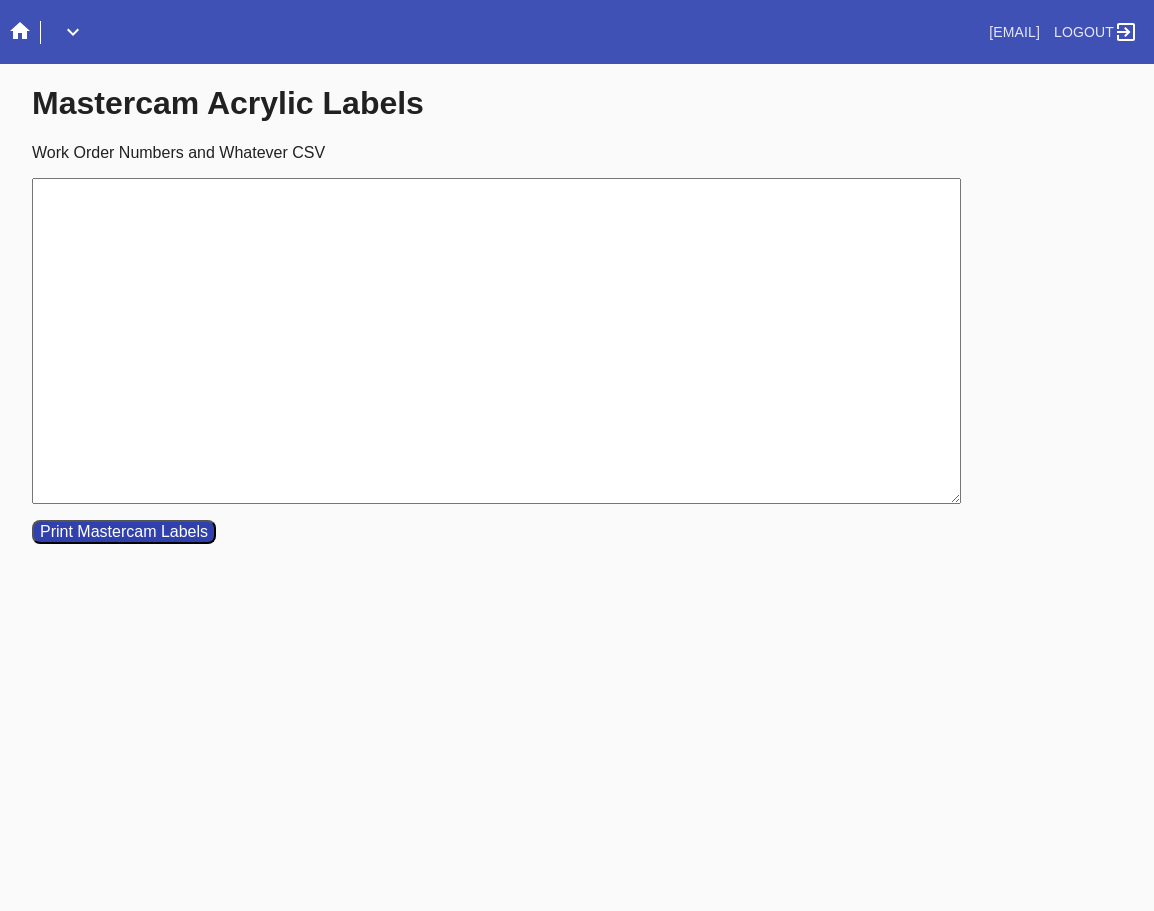 click on "Work Order Numbers and Whatever CSV" at bounding box center [496, 341] 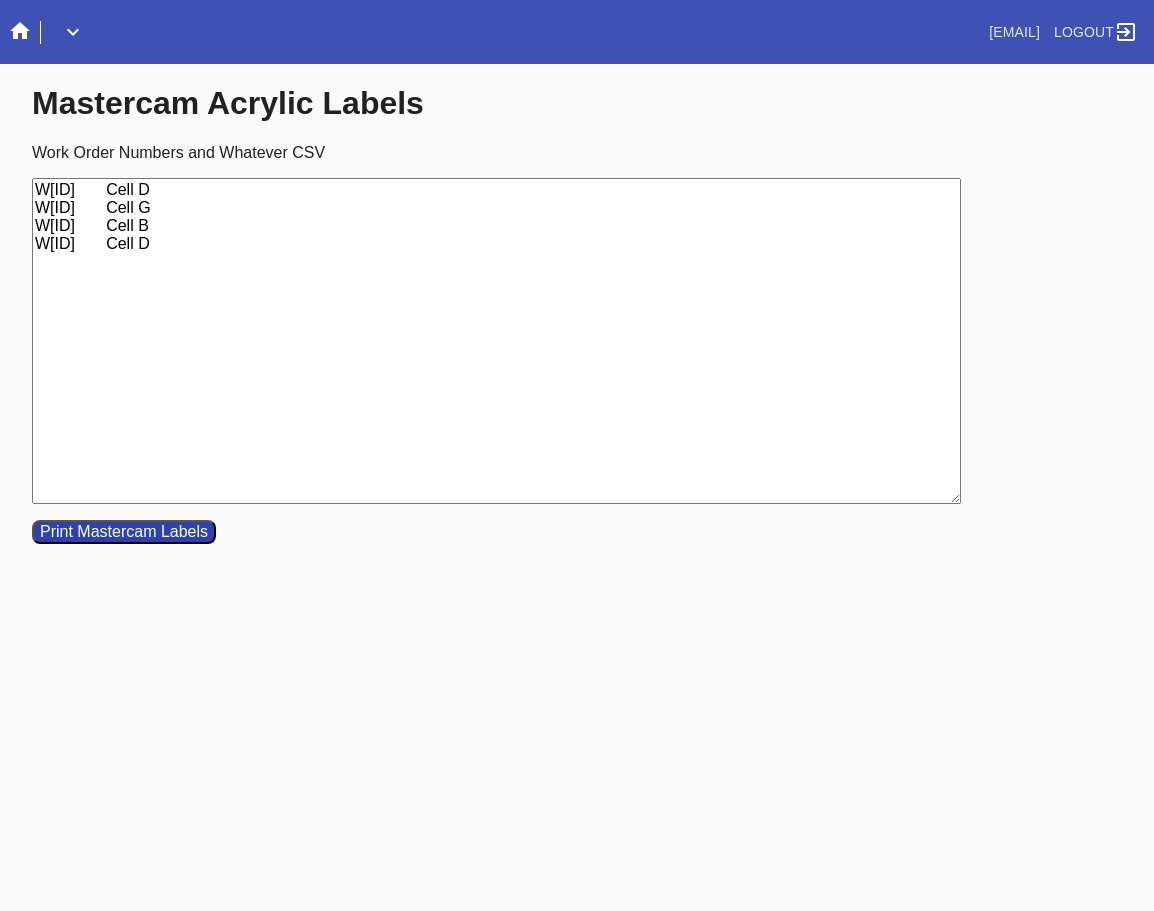 click on "W[ID]	Cell D
W[ID]	Cell G
W[ID]	Cell B
W[ID]	Cell D" at bounding box center (496, 341) 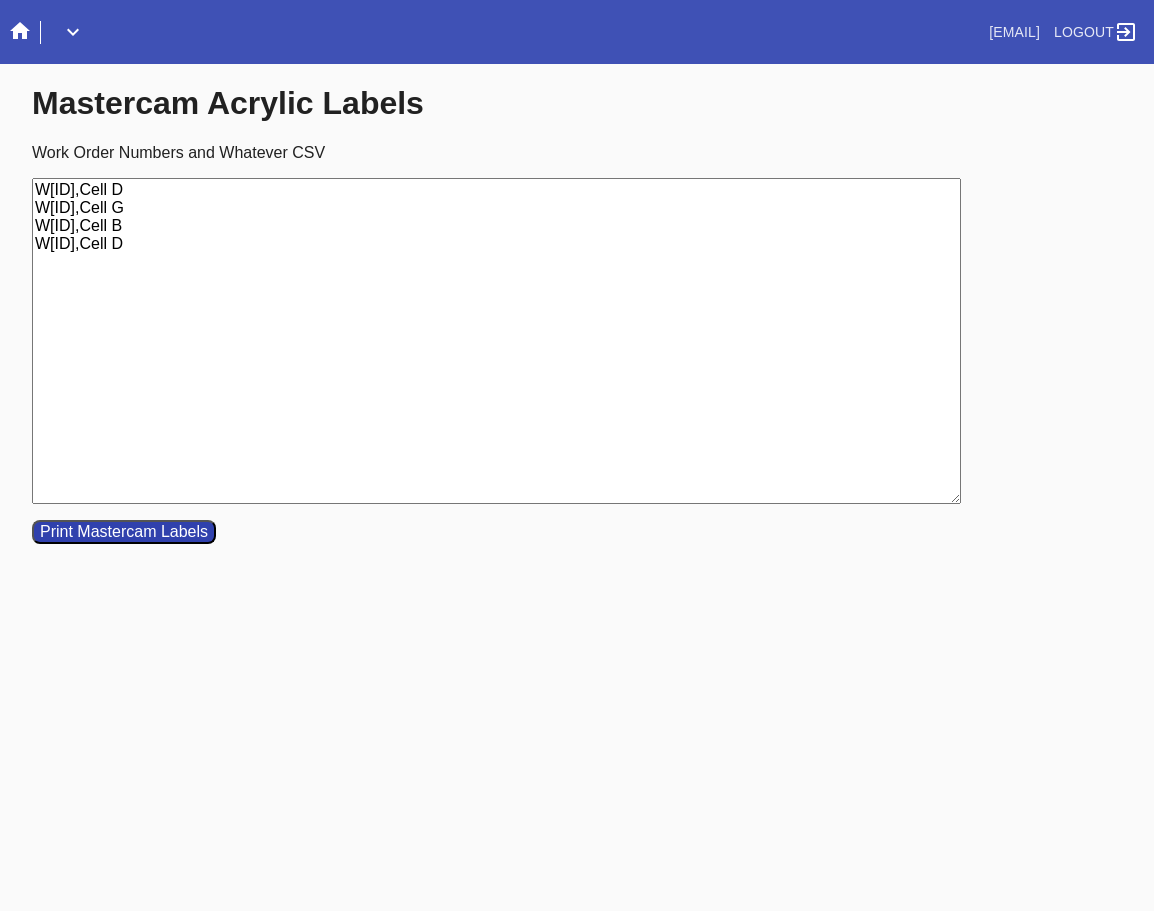 type on "W[ID],Cell D
W[ID],Cell G
W[ID],Cell B
W[ID],Cell D" 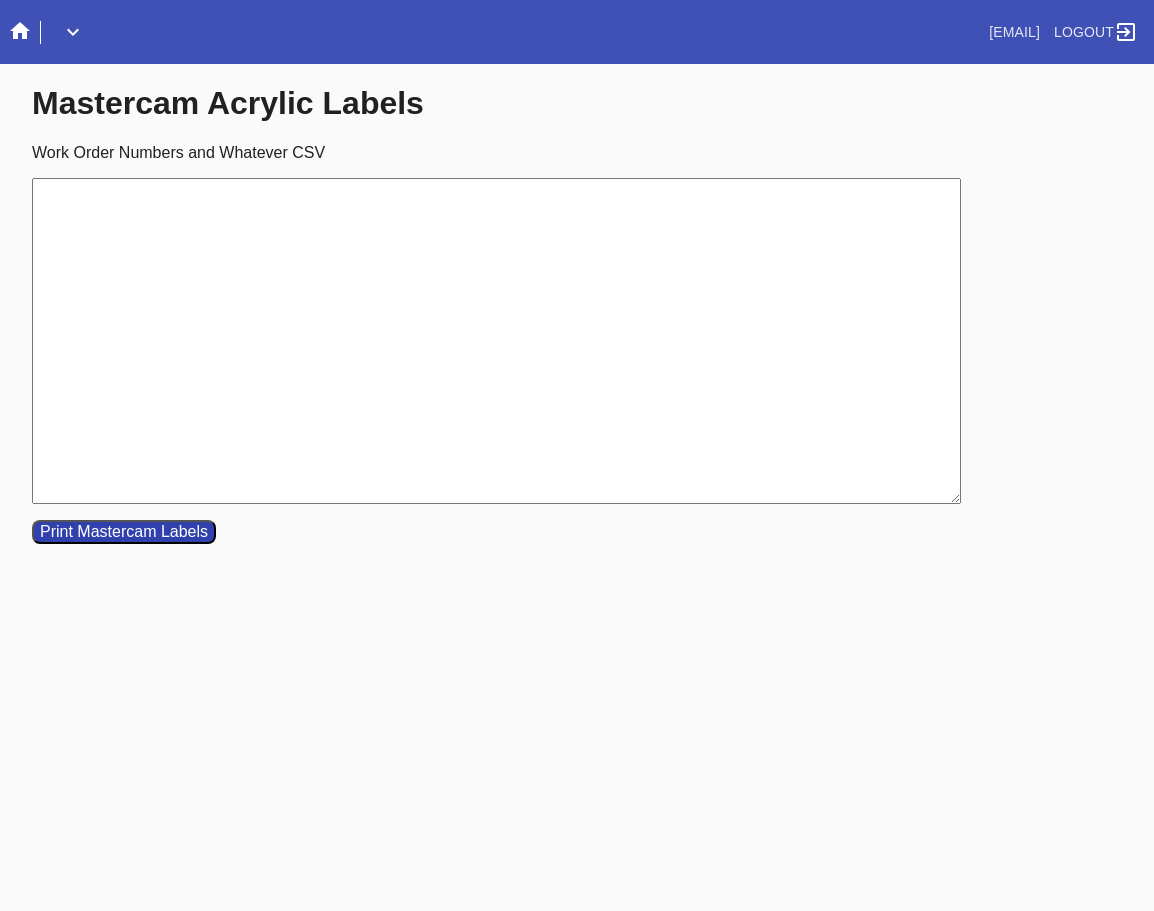 click on "Work Order Numbers and Whatever CSV" at bounding box center (496, 341) 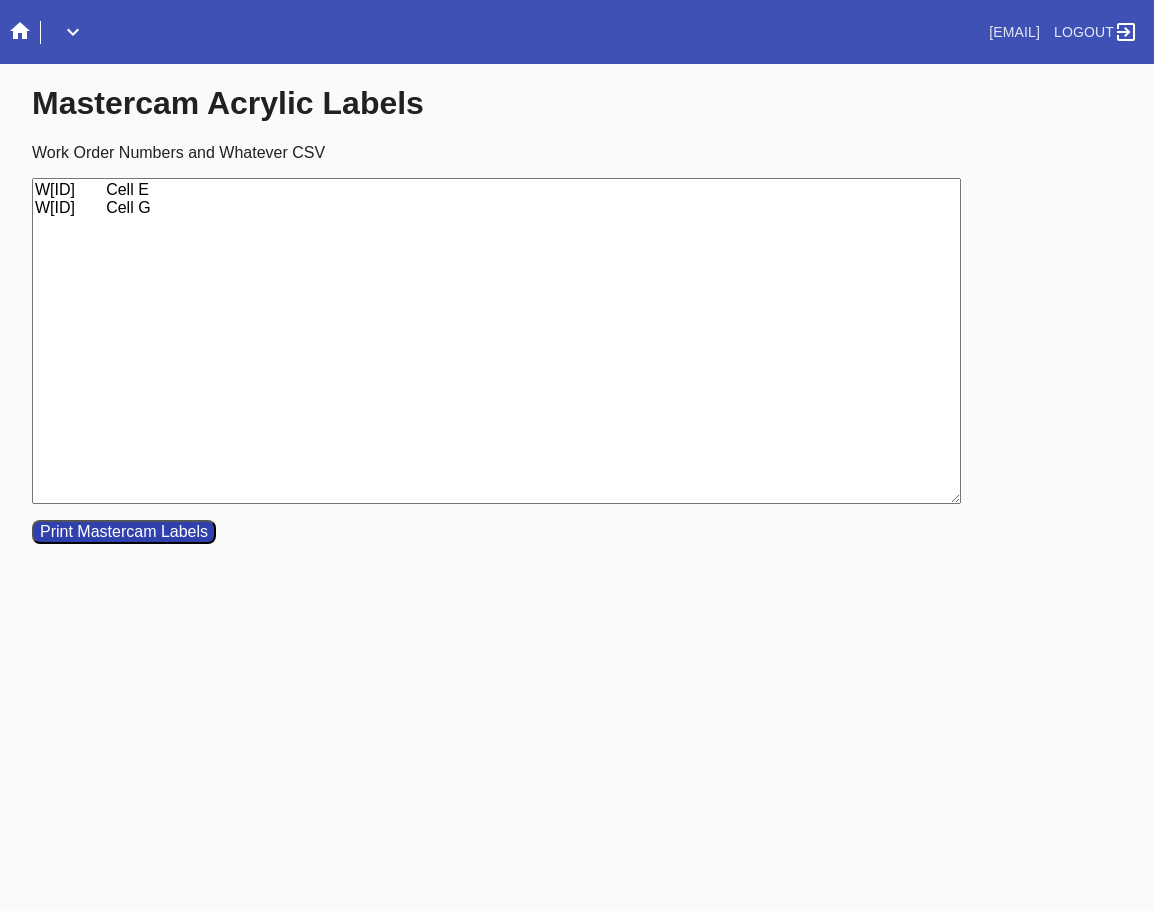 click on "W[ID]	Cell E
W[ID]	Cell G" at bounding box center (496, 341) 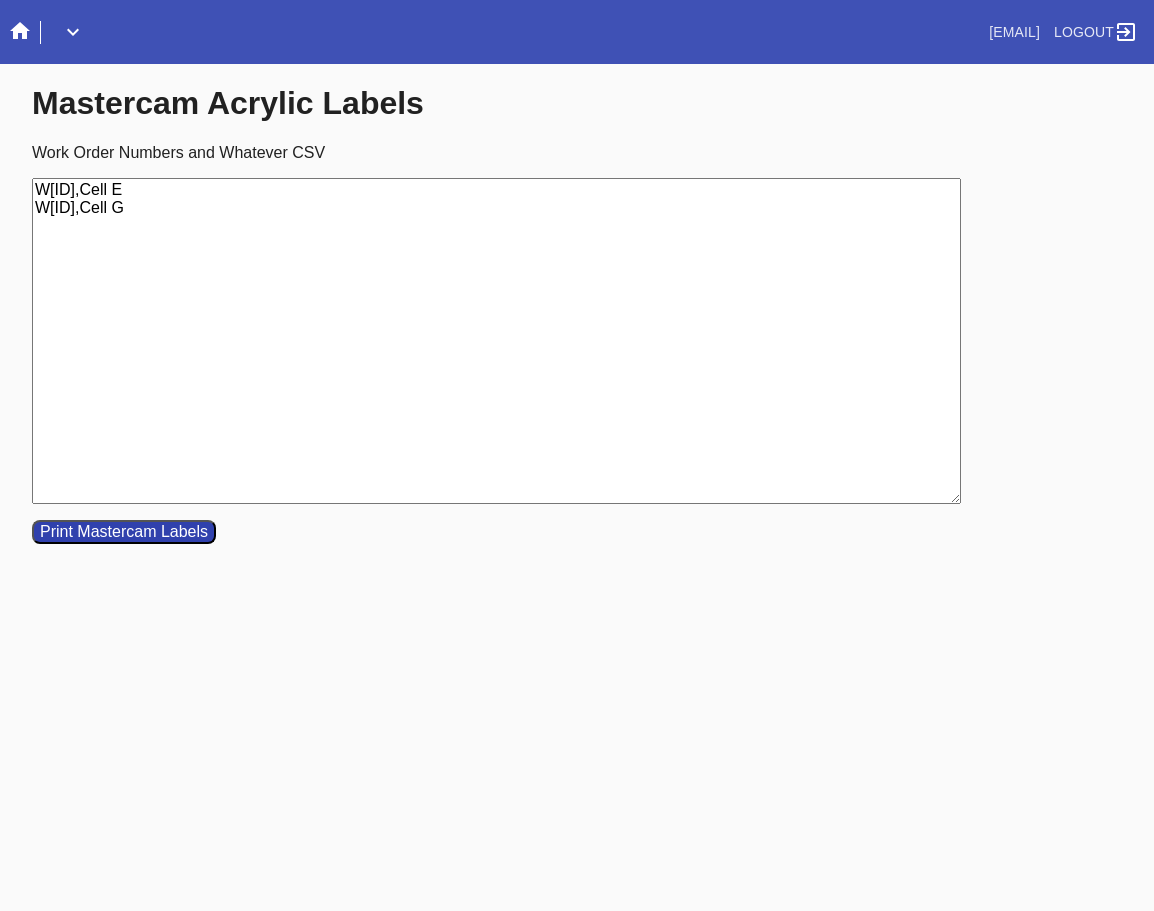 click on "W[ID],Cell E
W[ID],Cell G" at bounding box center [496, 341] 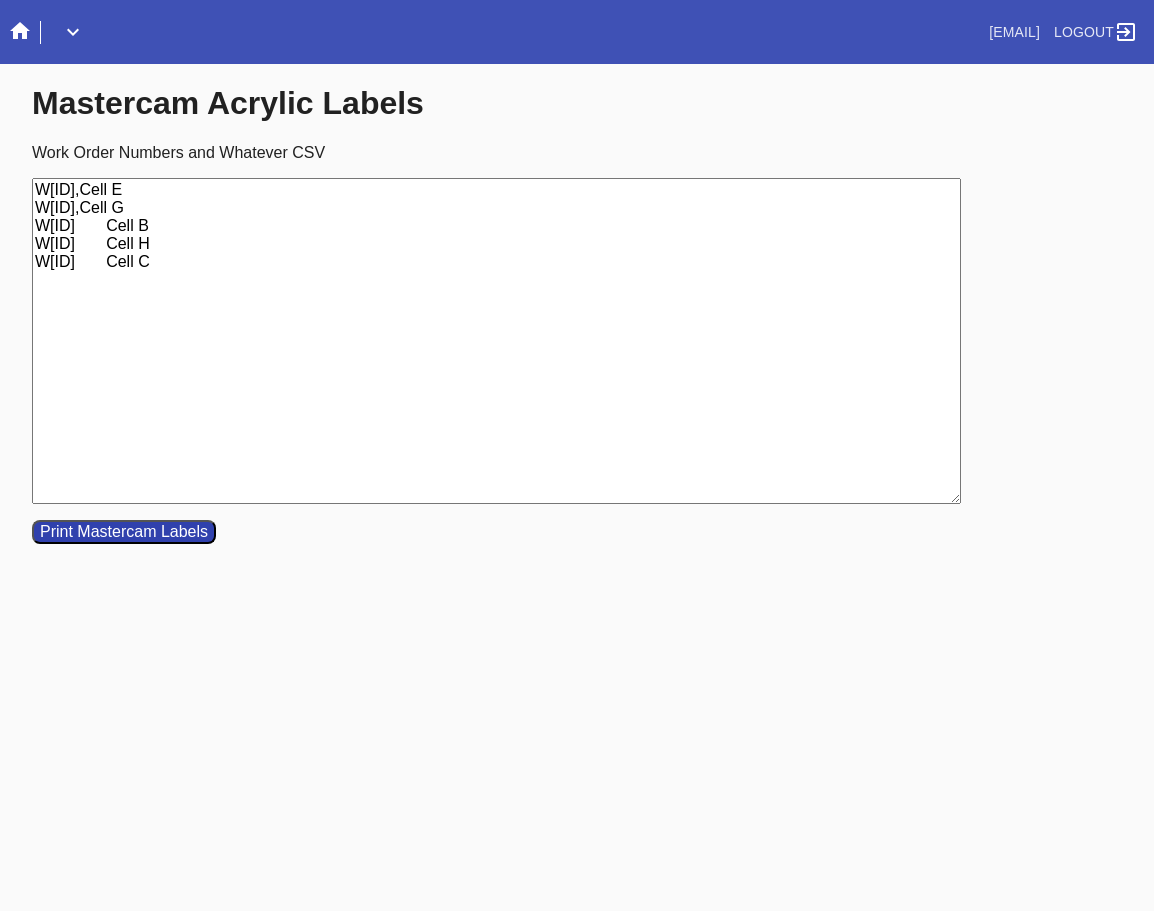 click on "W[ID],Cell E
W[ID],Cell G
W[ID]	Cell B
W[ID]	Cell H
W[ID]	Cell C" at bounding box center [496, 341] 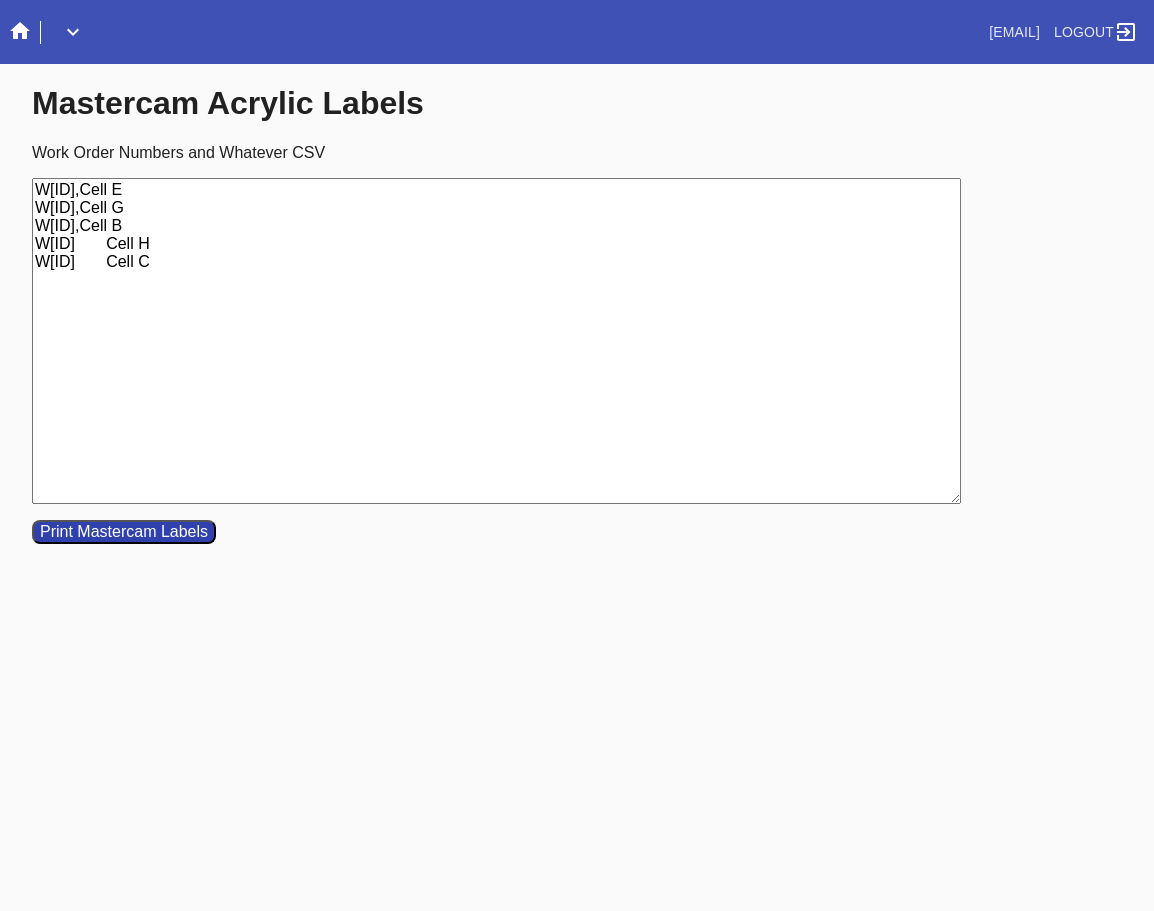 type on "W[ID],Cell E
W[ID],Cell G
W[ID],Cell B
W[ID]	Cell H
W[ID]	Cell C" 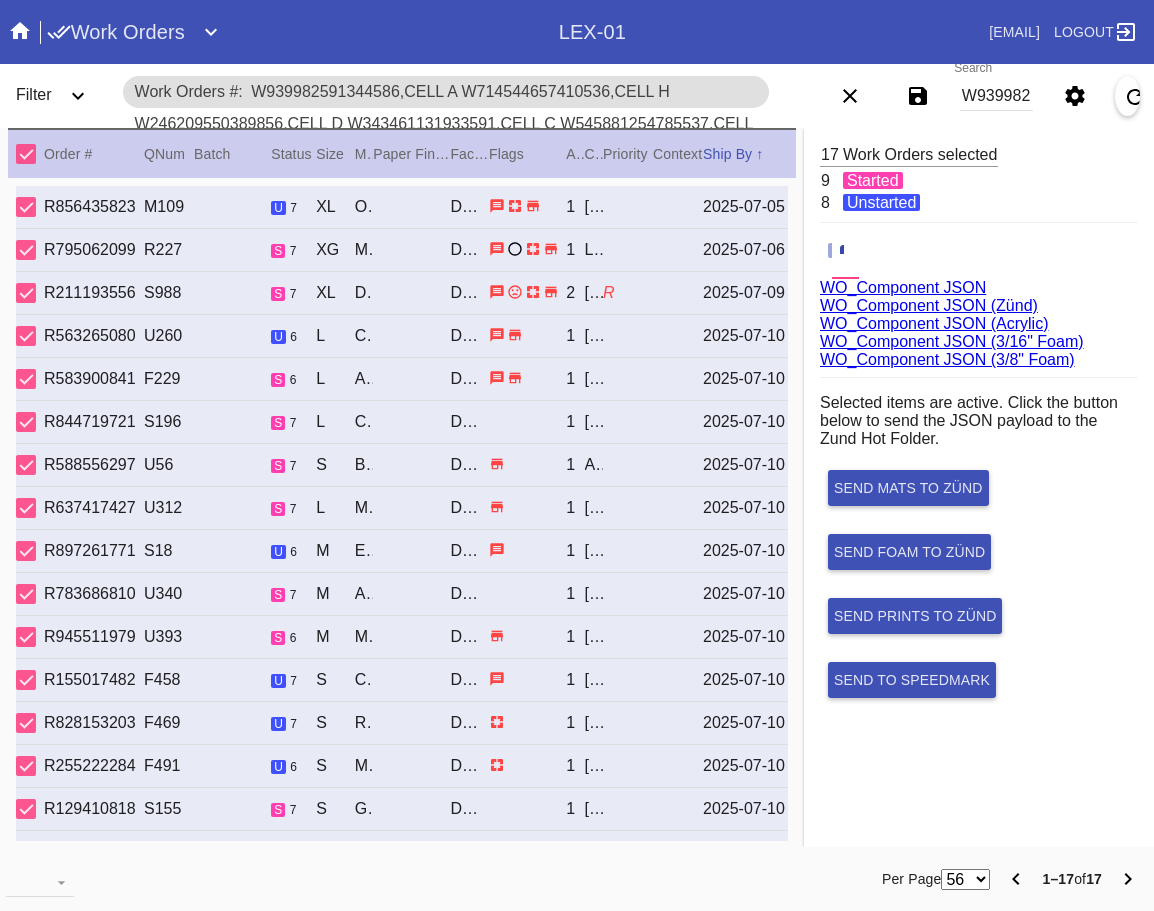 scroll, scrollTop: 0, scrollLeft: 0, axis: both 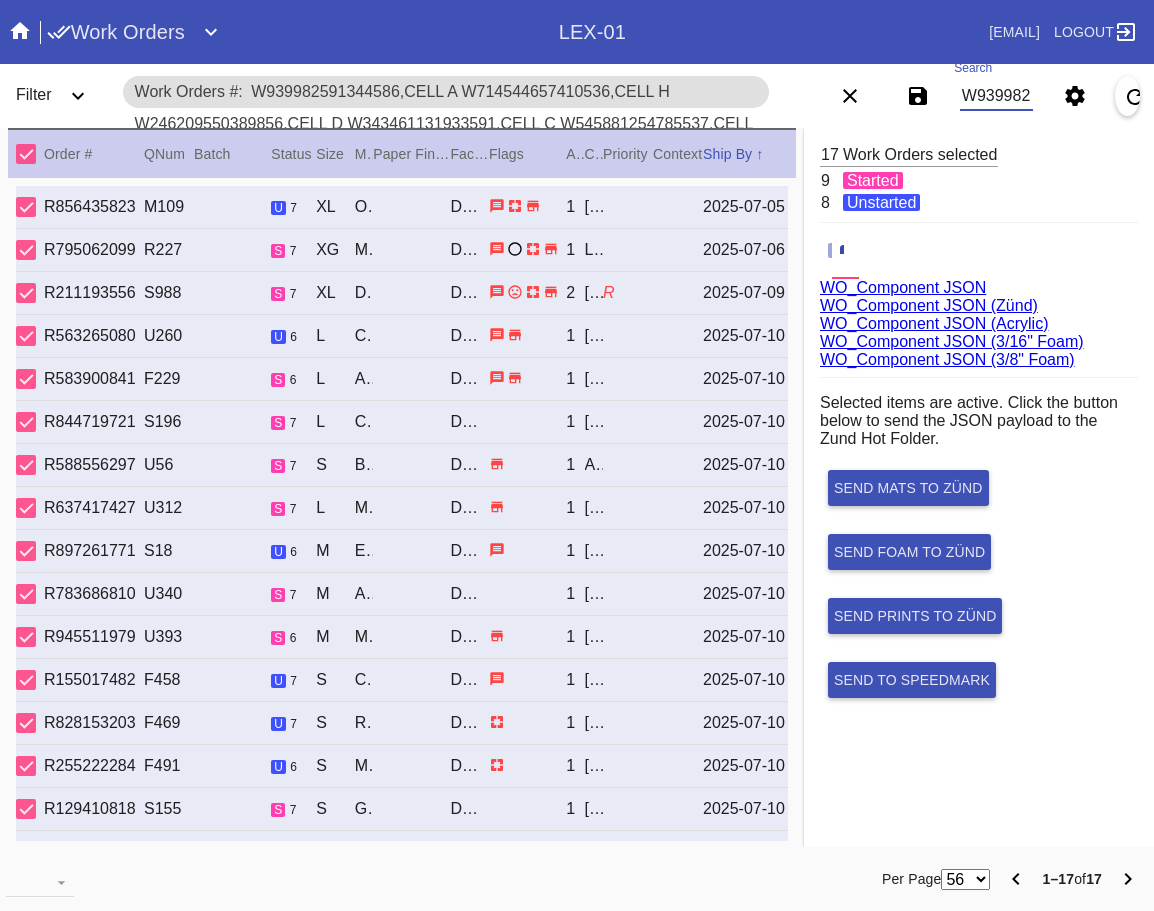 click on "W939982591344586,Cell A W714544657410536,Cell H W246209550389856,Cell D W343461131933591,Cell C W545881254785537,Cell E W991630441072685,Cell H W659317631265267,Cell B W866004476033929,Cell D W939177897463117,Cell F W932941637527335,Cell B W905173597727174,Cell B W630371754416489,Cell B W036629673431443,Cell H W332302811992988,Cell B W722760069552315,Cell E W263976494288925,Cell H W754306158008647,Cell H" at bounding box center [997, 96] 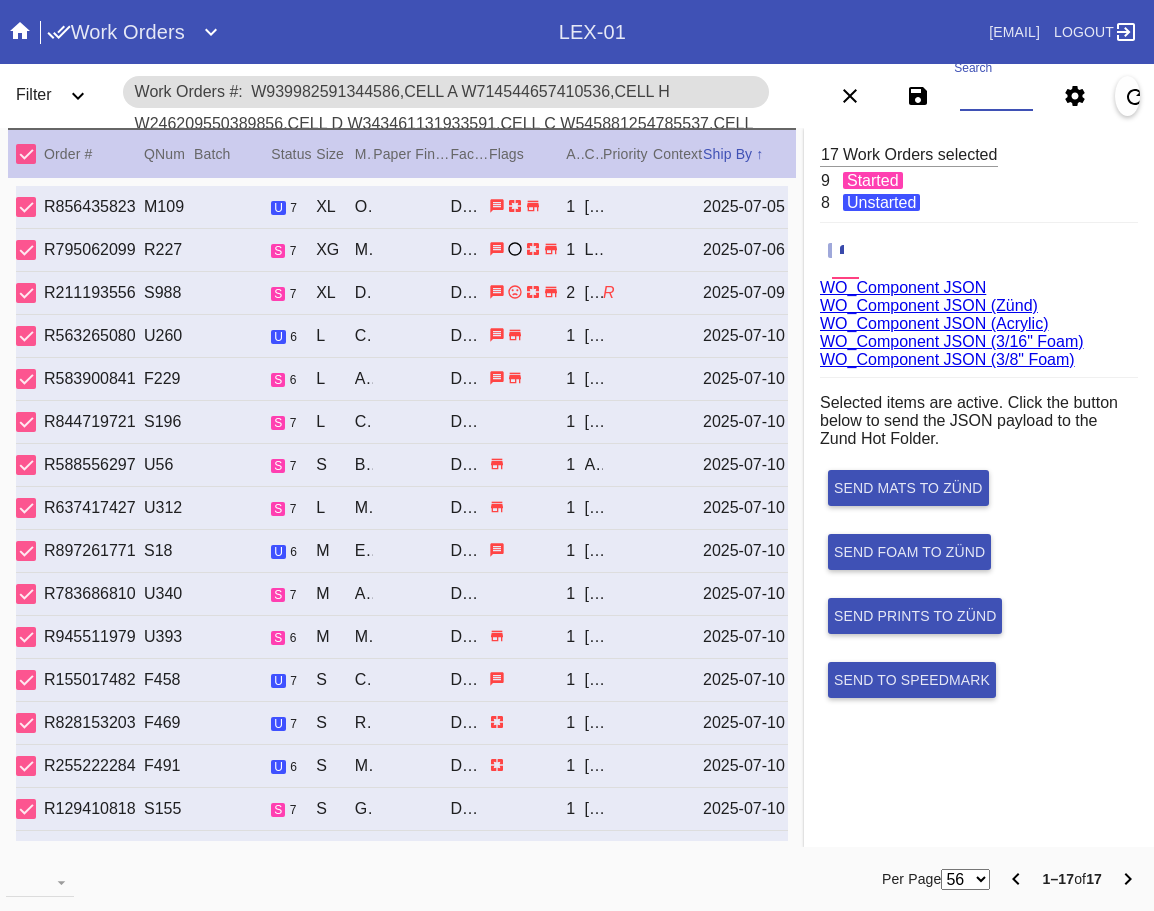 paste on "W270792574283727,Cell E W623952213008667,Cell B W838345652458014,Cell B W257045085298937,Cell E W783624771195994,Cell A W253992611845320,Cell B W176321632781842,Cell B W882110403708732,Cell A W713261281362798,Cell D W961238713895379,Cell E W711992813076601,Cell A W489125032457661,Cell A W069623410328152,Cell G W378104492586038,Cell D" 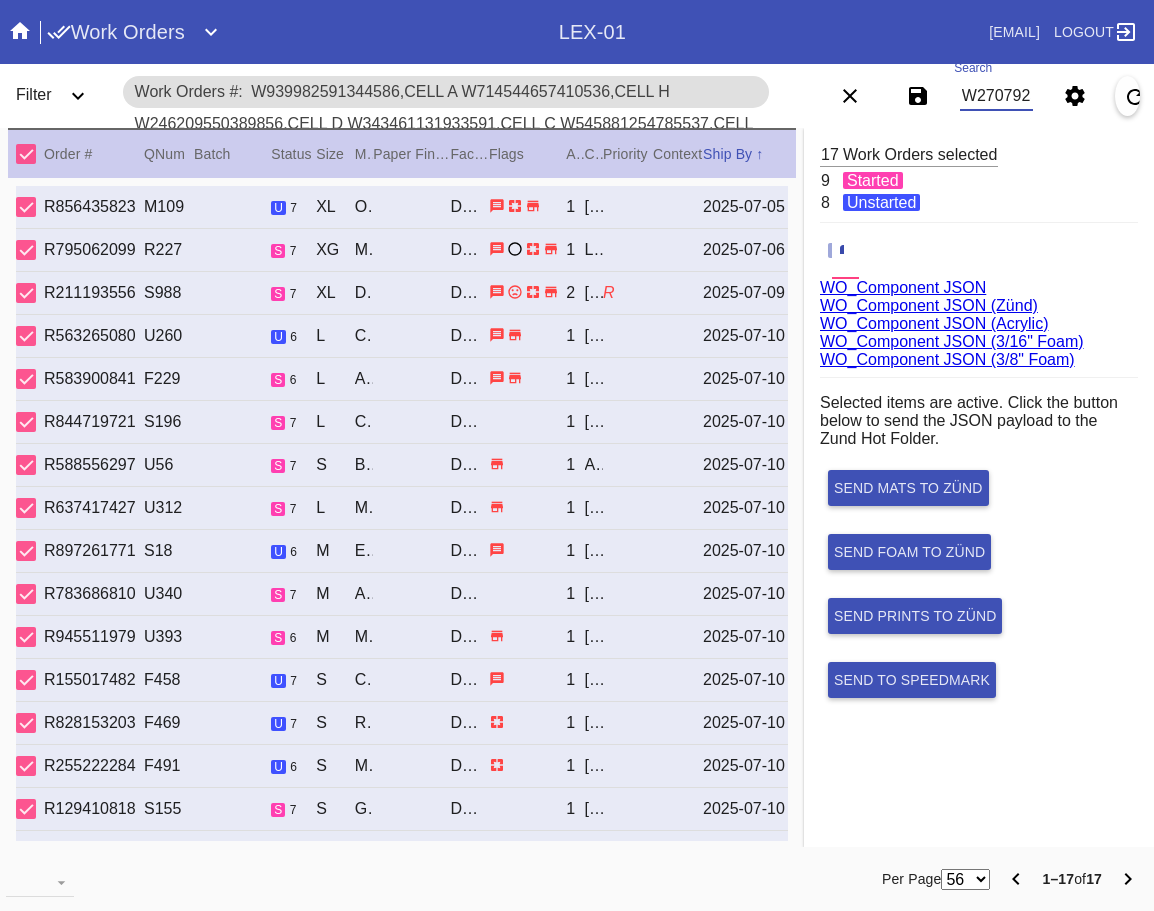 scroll, scrollTop: 0, scrollLeft: 2720, axis: horizontal 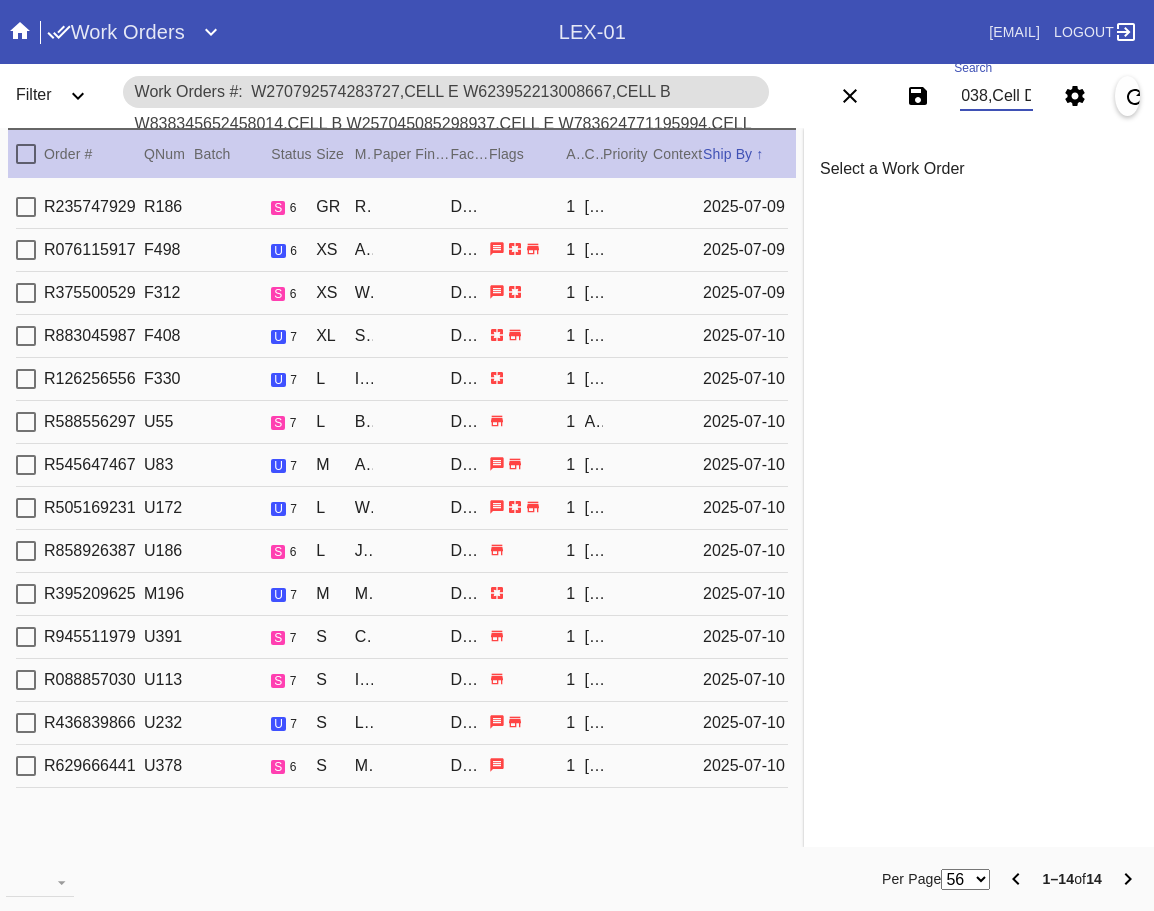 click at bounding box center [26, 154] 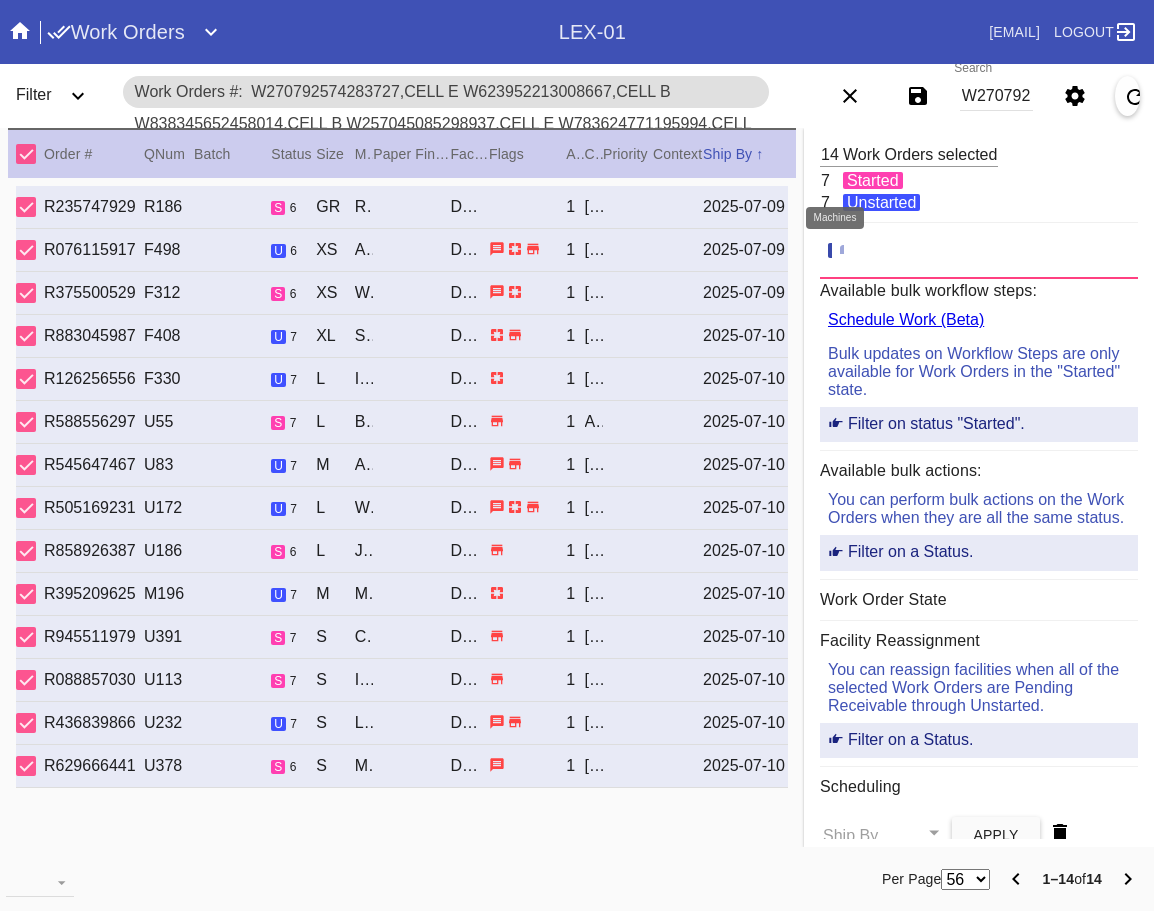 click at bounding box center [850, 251] 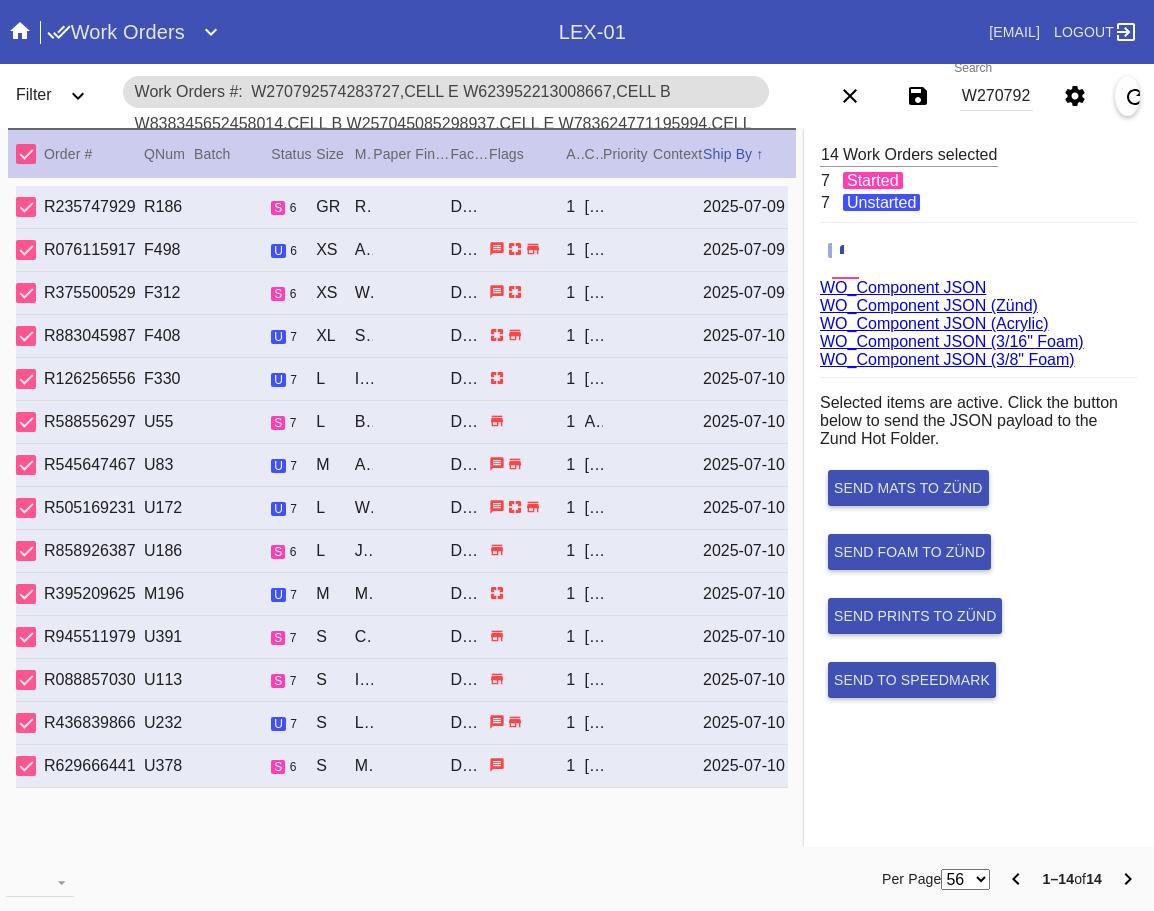 click on "WO_Component JSON (Acrylic)" at bounding box center [934, 323] 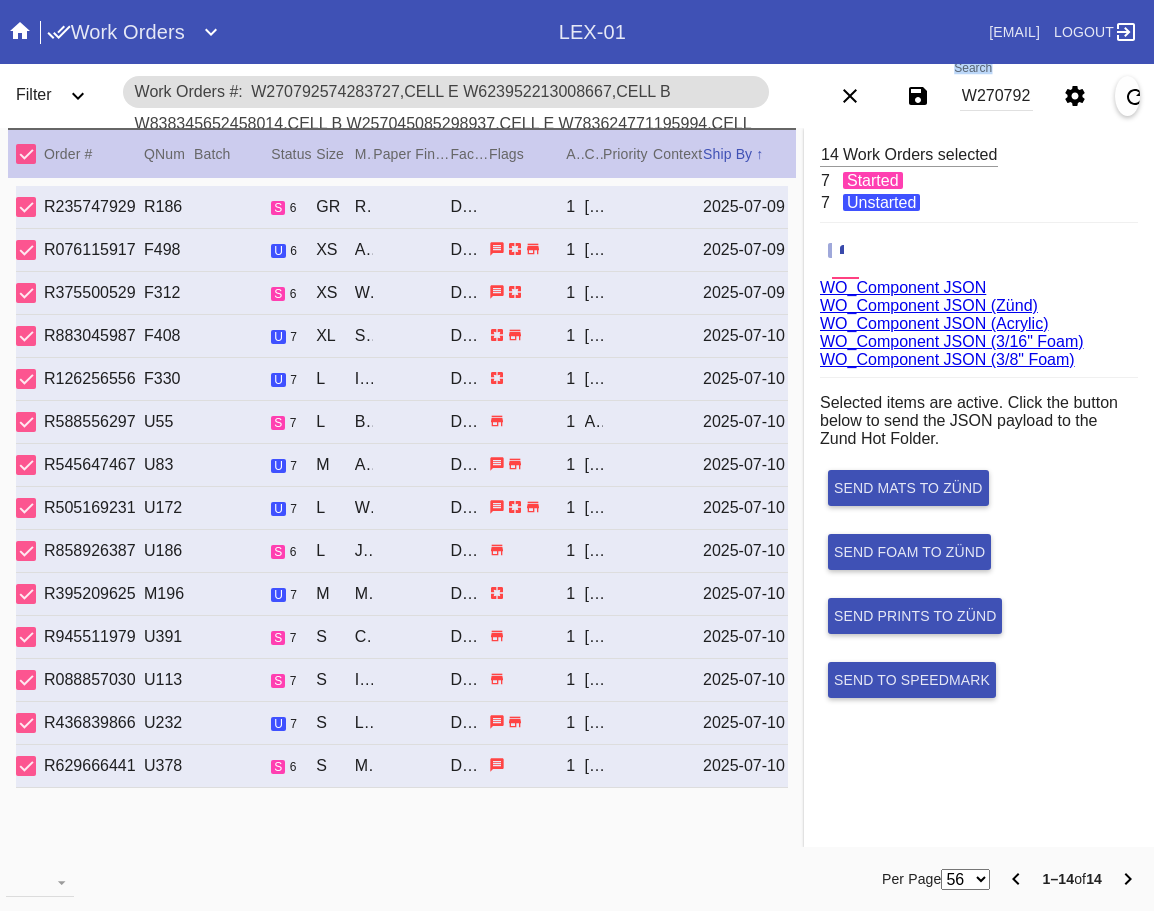 click on "Search W270792574283727,Cell E W623952213008667,Cell B W838345652458014,Cell B W257045085298937,Cell E W783624771195994,Cell A W253992611845320,Cell B W176321632781842,Cell B W882110403708732,Cell A W713261281362798,Cell D W961238713895379,Cell E W711992813076601,Cell A W489125032457661,Cell A W069623410328152,Cell G W378104492586038,Cell D" at bounding box center [997, 96] 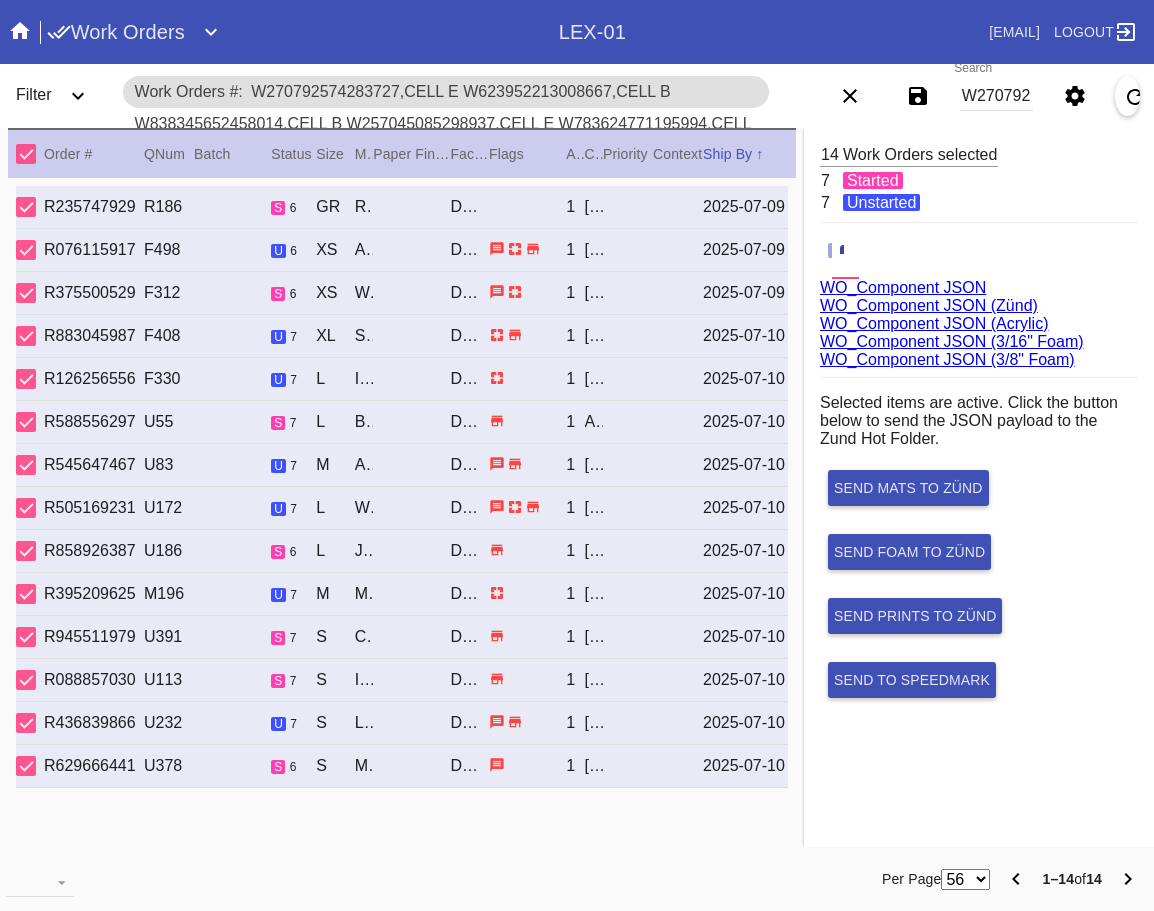 click on "W270792574283727,Cell E W623952213008667,Cell B W838345652458014,Cell B W257045085298937,Cell E W783624771195994,Cell A W253992611845320,Cell B W176321632781842,Cell B W882110403708732,Cell A W713261281362798,Cell D W961238713895379,Cell E W711992813076601,Cell A W489125032457661,Cell A W069623410328152,Cell G W378104492586038,Cell D" at bounding box center (997, 96) 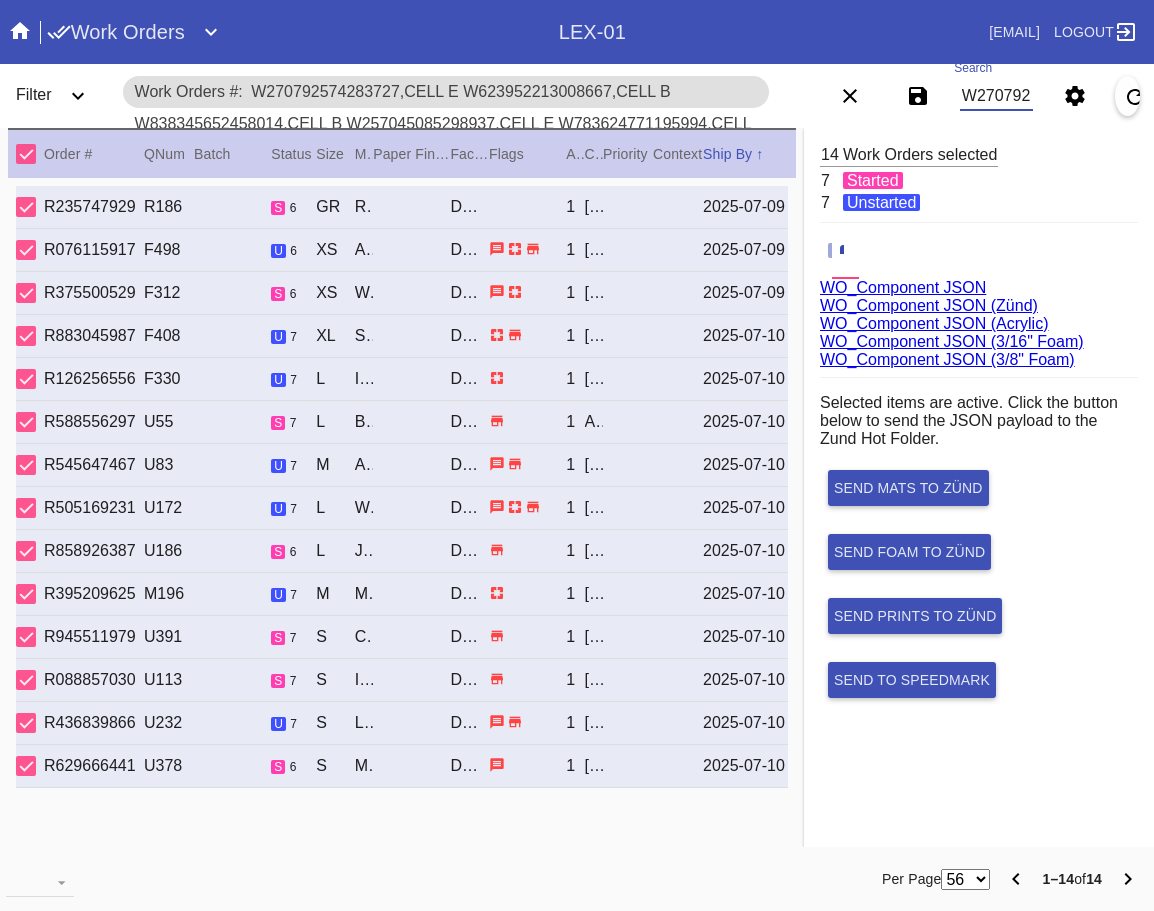 click on "W270792574283727,Cell E W623952213008667,Cell B W838345652458014,Cell B W257045085298937,Cell E W783624771195994,Cell A W253992611845320,Cell B W176321632781842,Cell B W882110403708732,Cell A W713261281362798,Cell D W961238713895379,Cell E W711992813076601,Cell A W489125032457661,Cell A W069623410328152,Cell G W378104492586038,Cell D" at bounding box center [997, 96] 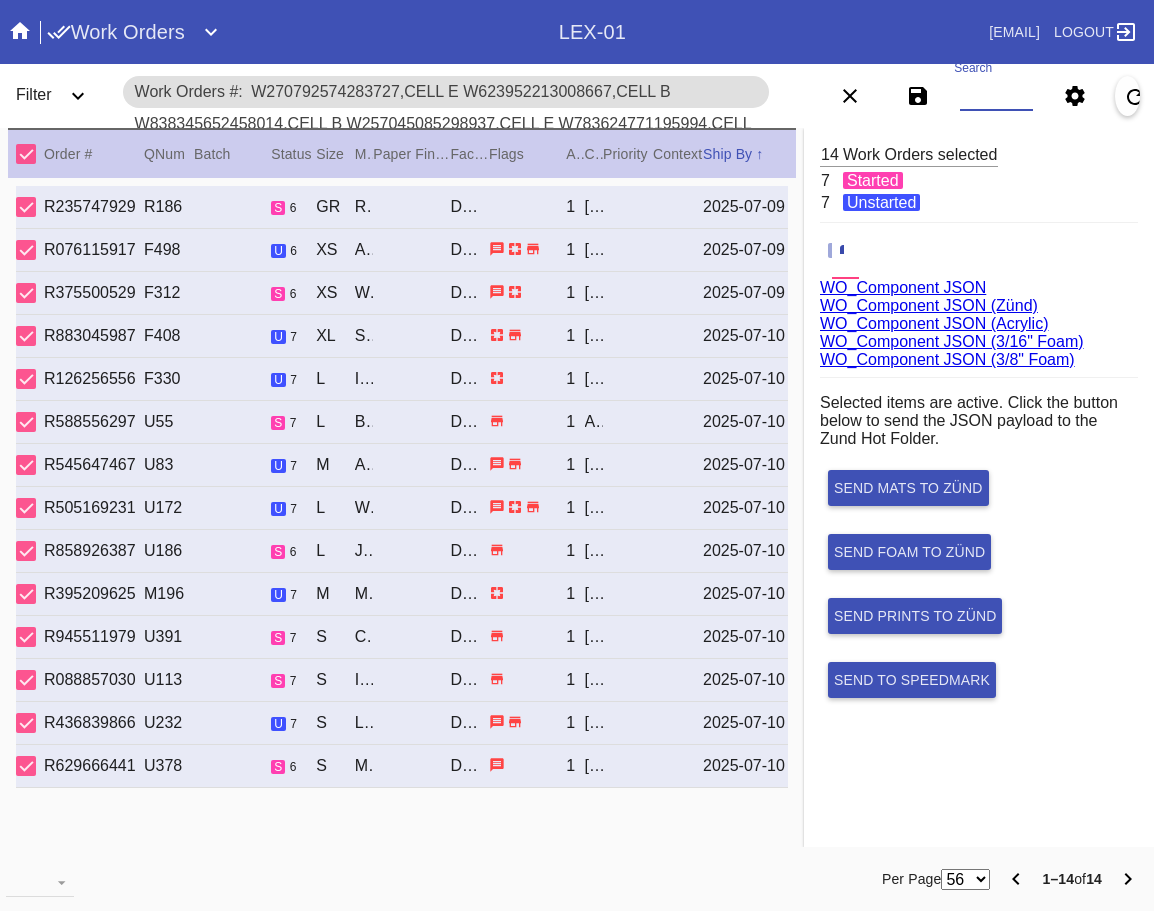paste on "W749914993753148,Cell G W341421665716229,Cell A W345140833114187,Cell G W701417281146800,Cell E" 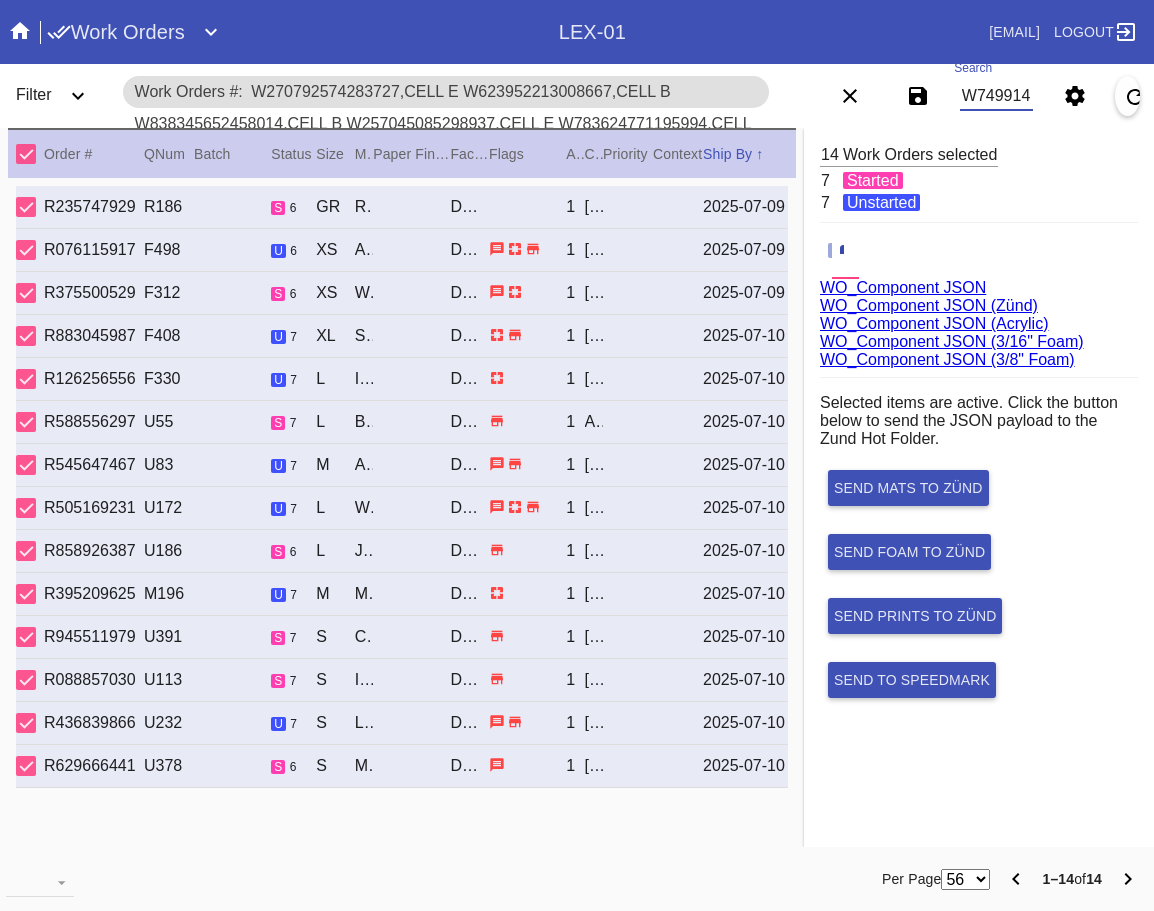 scroll, scrollTop: 0, scrollLeft: 726, axis: horizontal 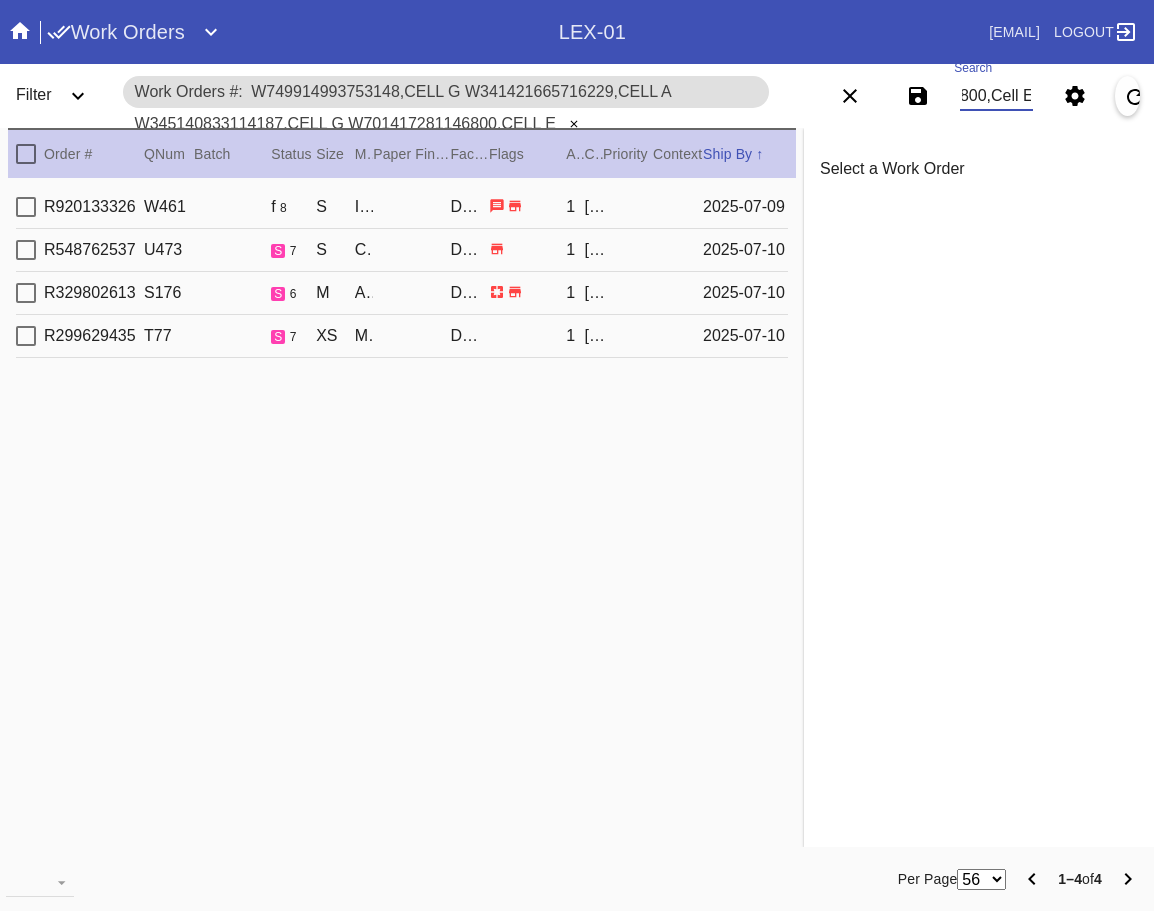 click at bounding box center [26, 154] 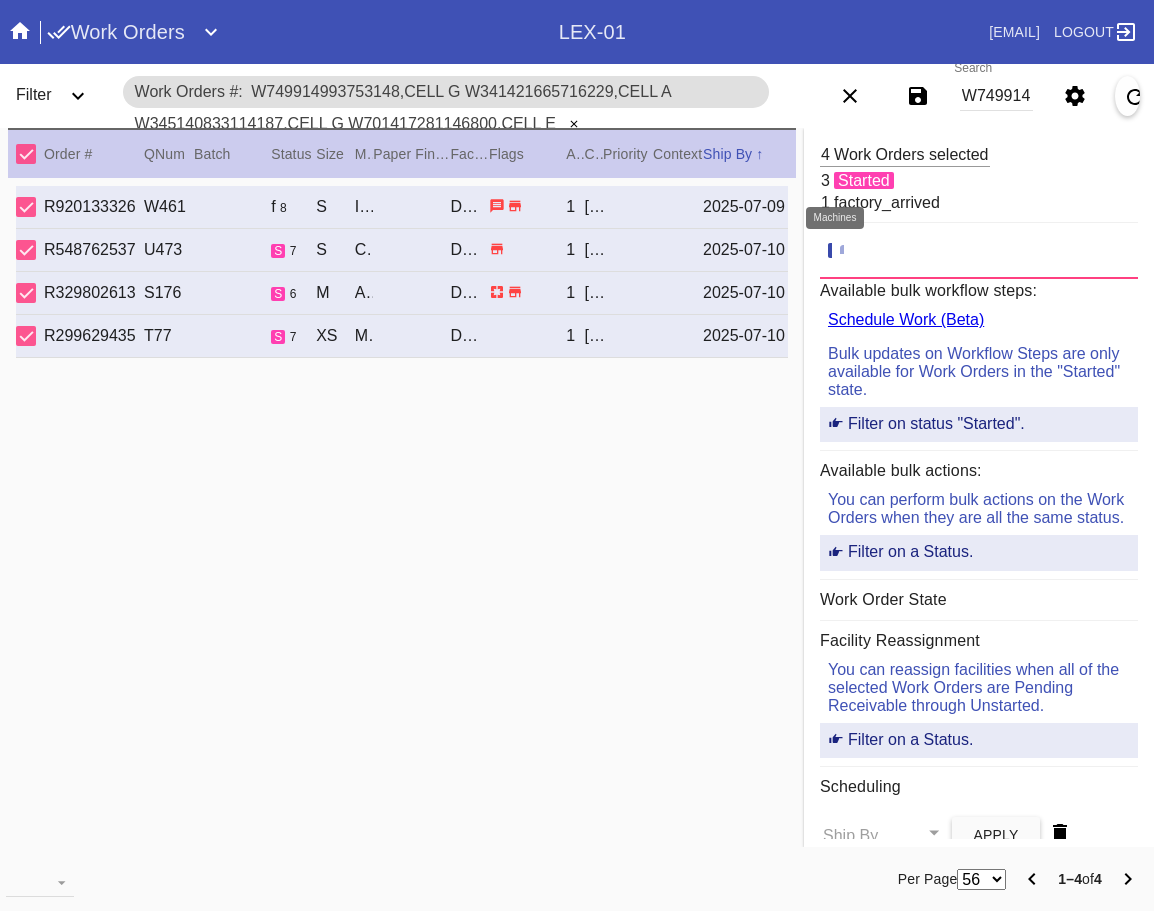 click at bounding box center [850, 249] 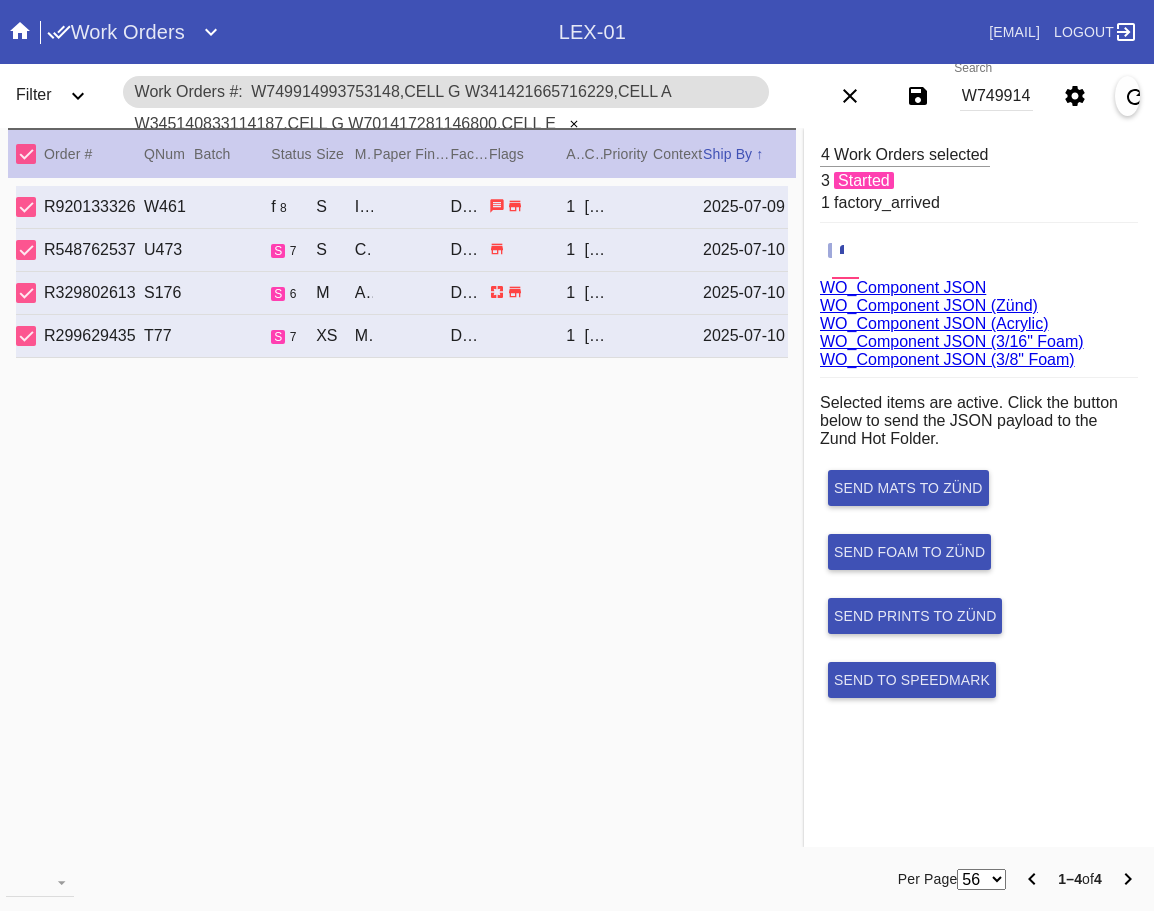 click on "WO_Component JSON (Acrylic)" at bounding box center (934, 323) 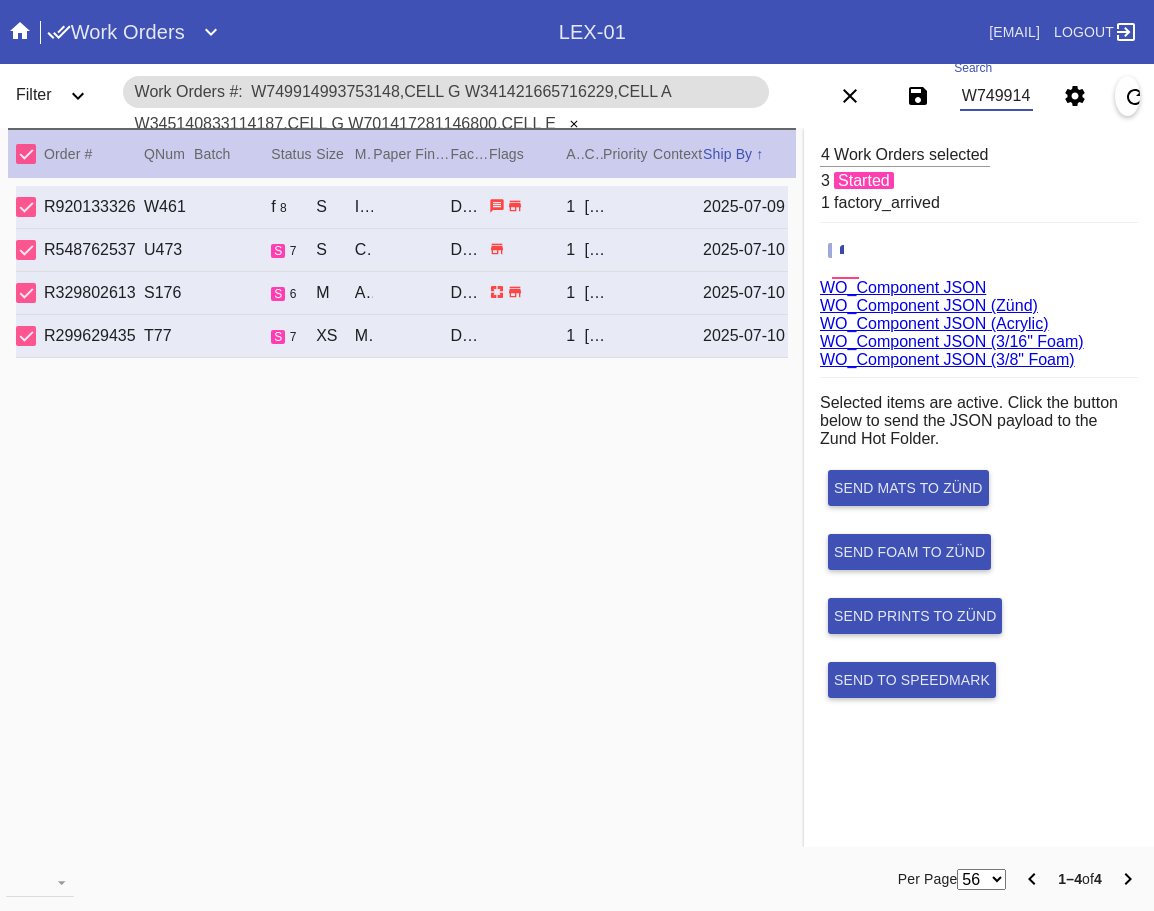 click on "W749914993753148,Cell G W341421665716229,Cell A W345140833114187,Cell G W701417281146800,Cell E" at bounding box center (997, 96) 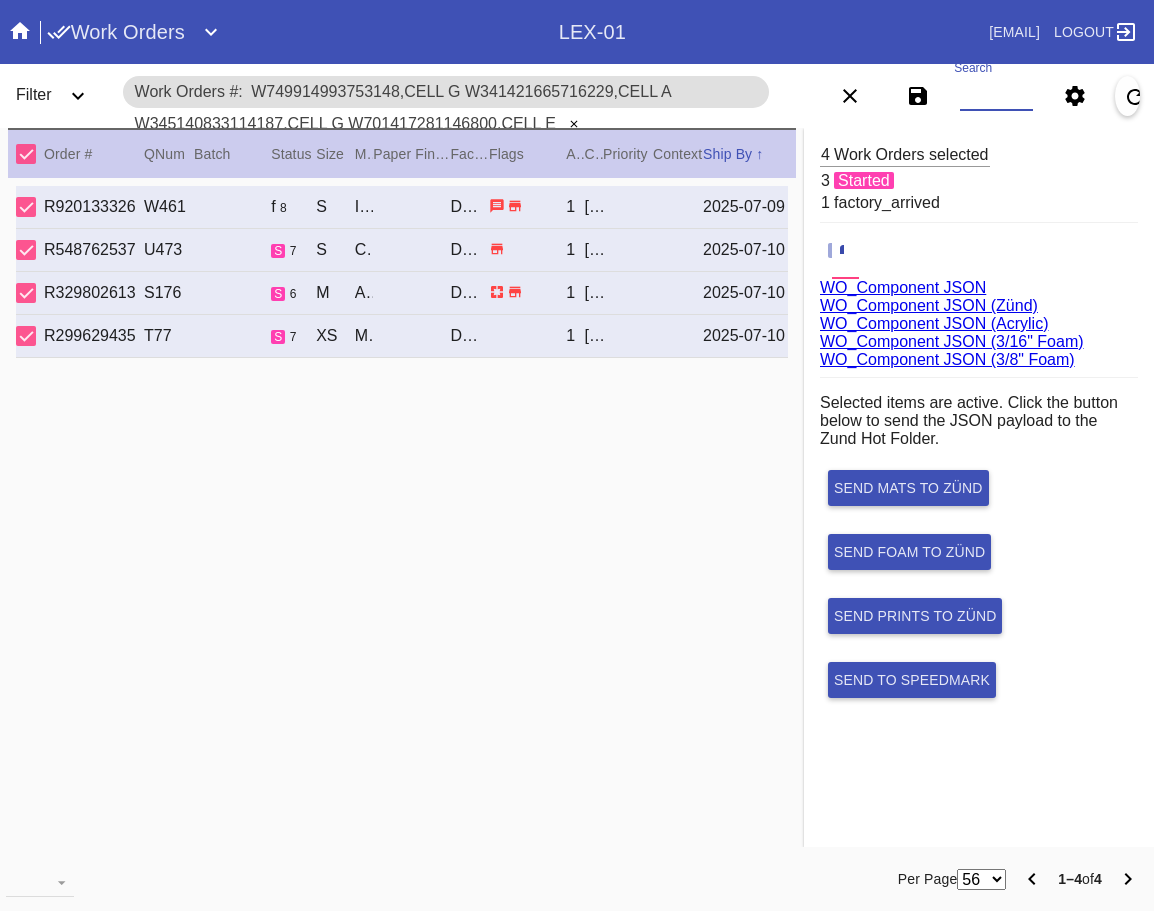 paste on "W663210997897773,Cell D W531691735165819,Cell E W453105943695874,Cell F W596220677371410,Cell B W462699495189469,Cell B W991170101941106,Cell B W898744571966025,Cell B" 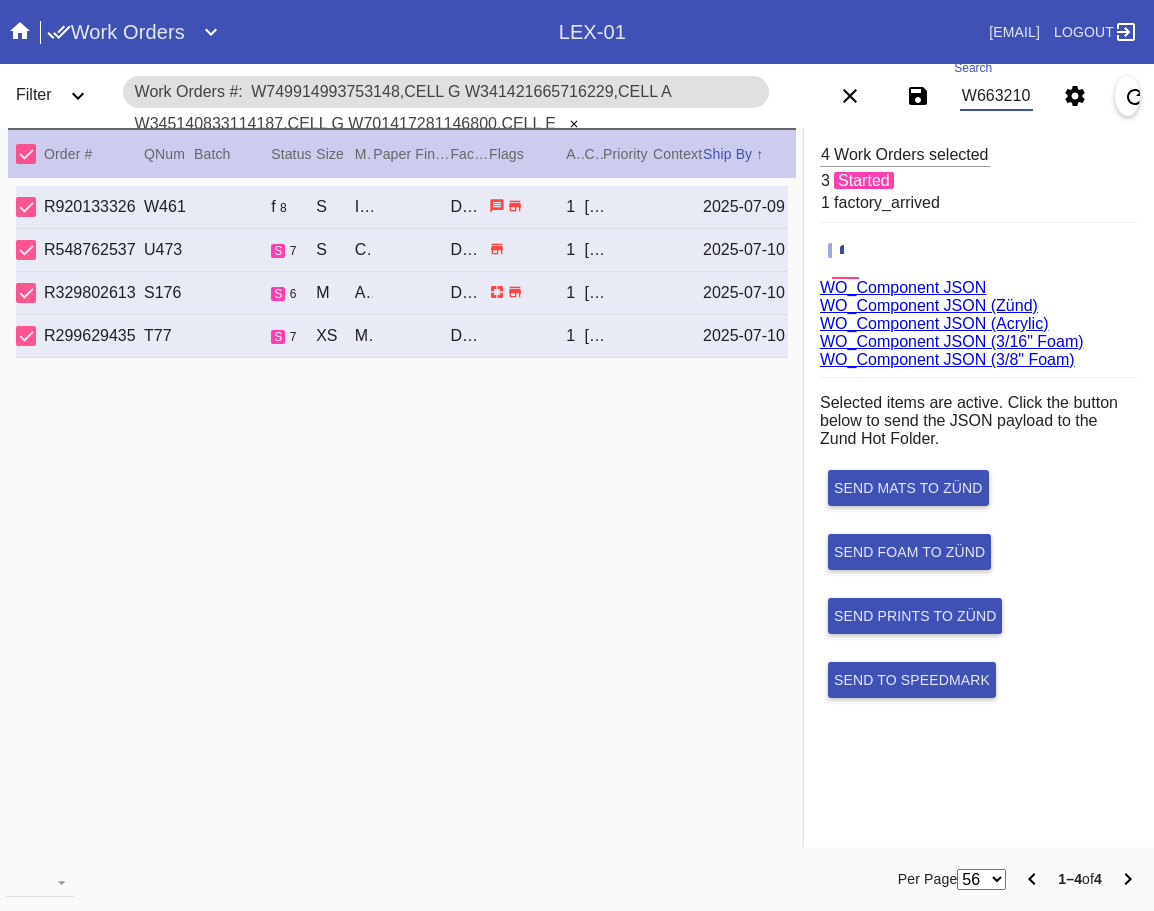 scroll, scrollTop: 0, scrollLeft: 1325, axis: horizontal 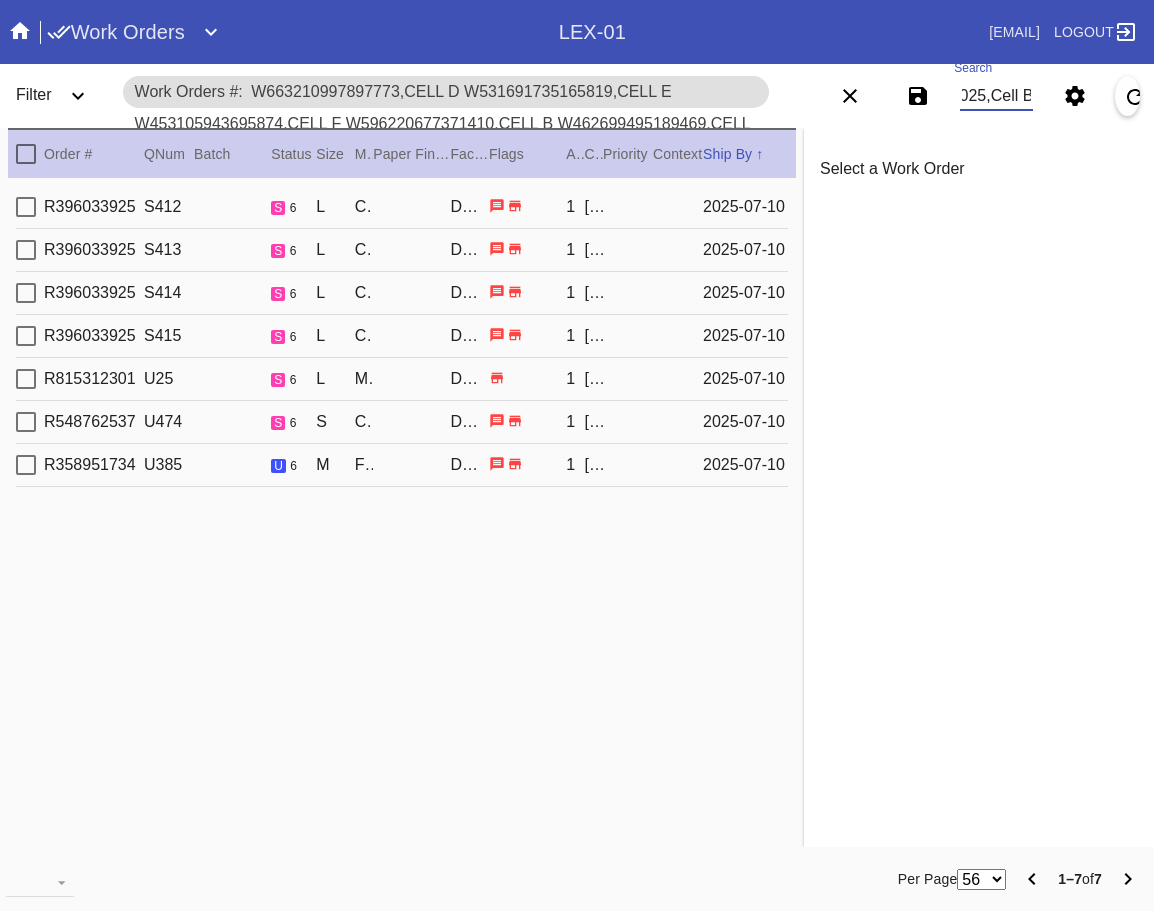click at bounding box center [26, 154] 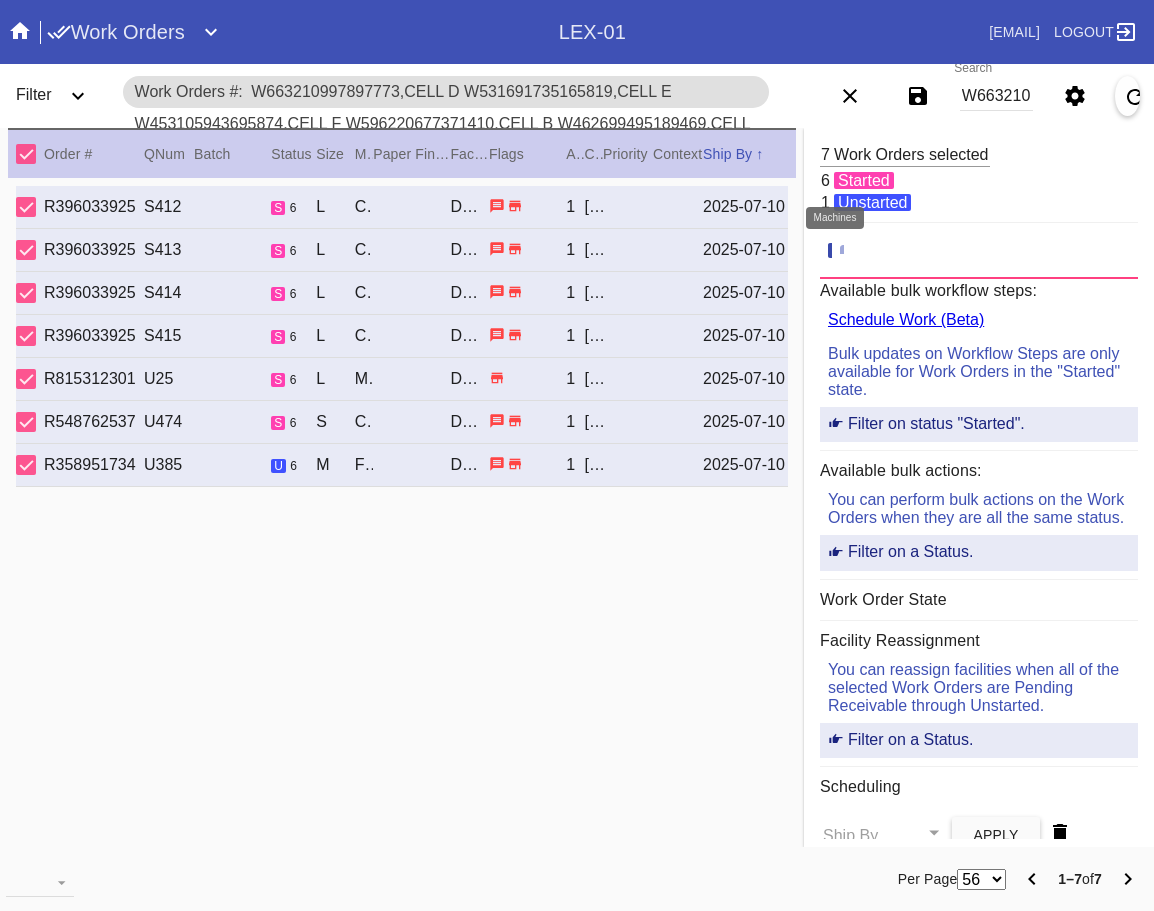 click at bounding box center [850, 251] 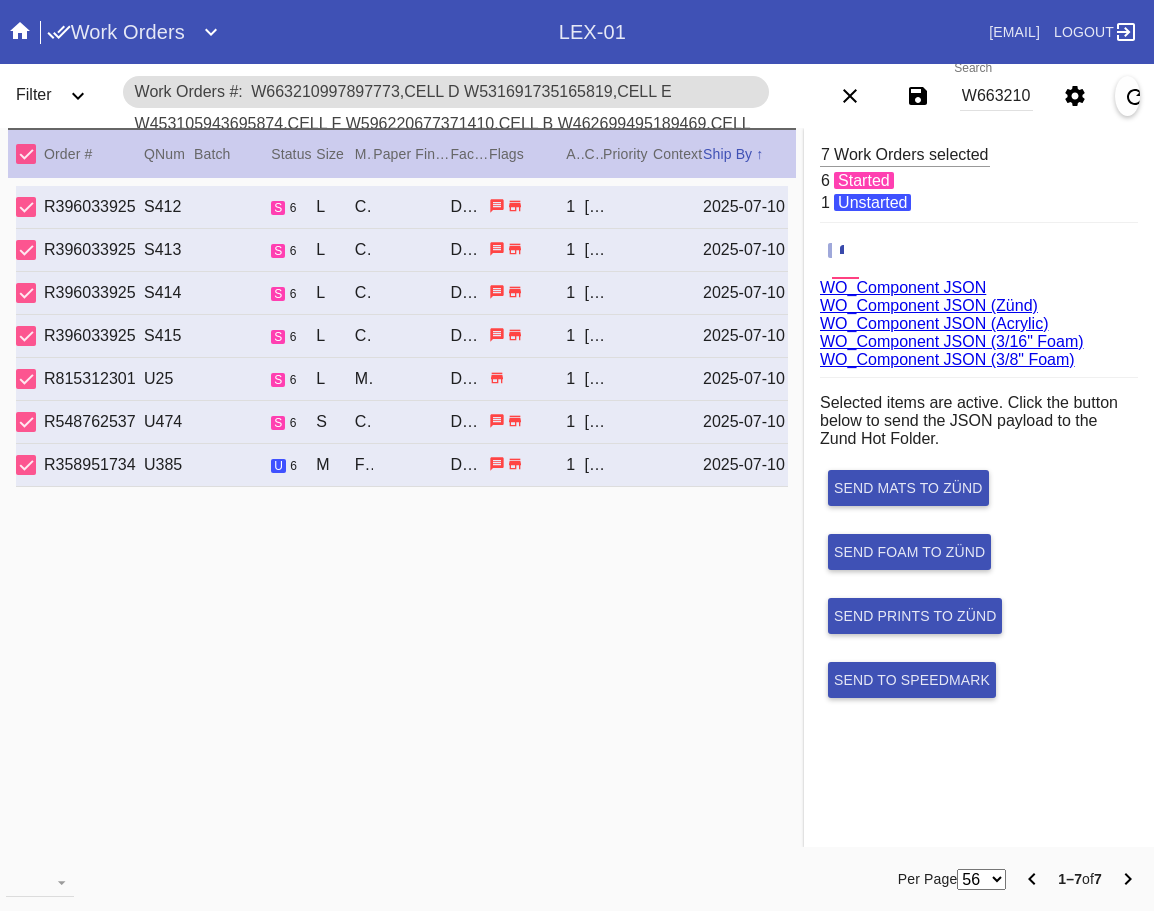 click on "WO_Component JSON (Acrylic)" at bounding box center [934, 323] 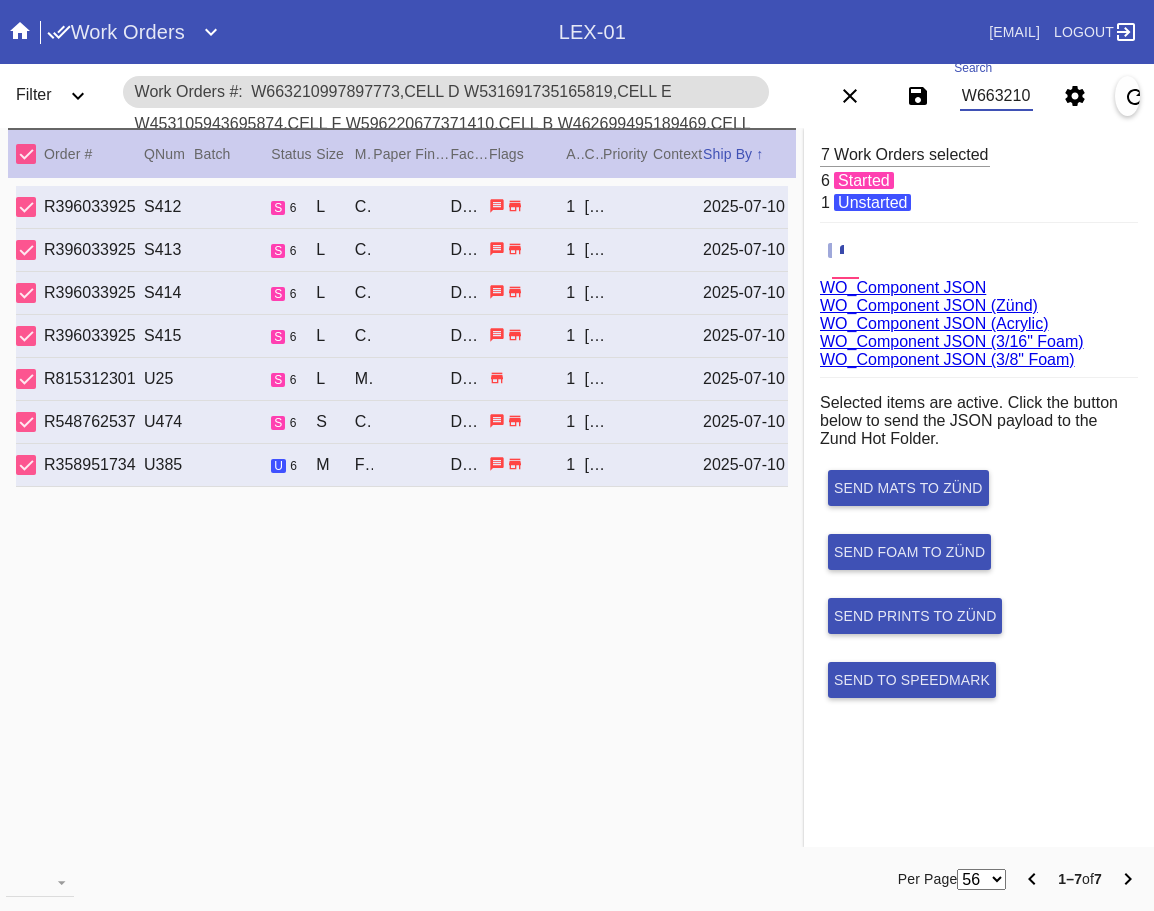 click on "W663210997897773,Cell D W531691735165819,Cell E W453105943695874,Cell F W596220677371410,Cell B W462699495189469,Cell B W991170101941106,Cell B W898744571966025,Cell B" at bounding box center (997, 96) 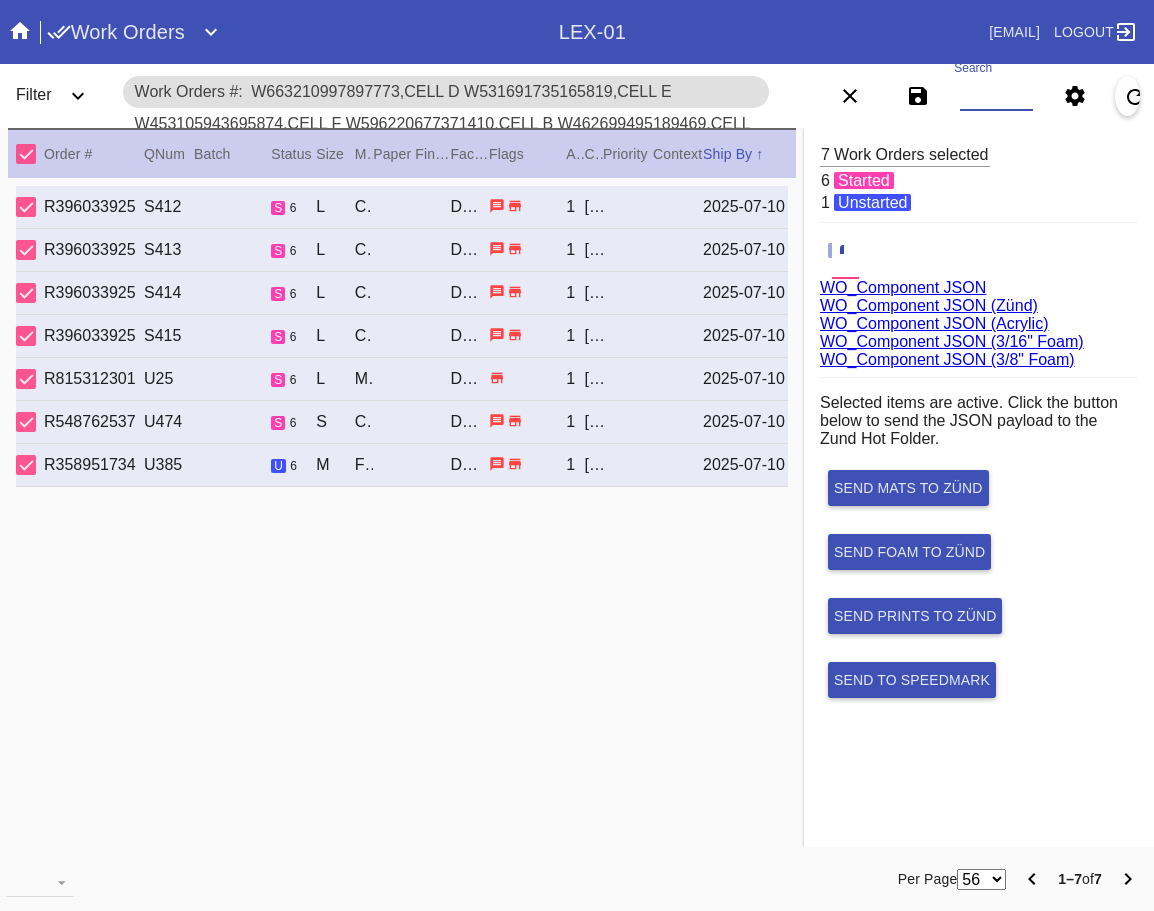 paste on "W339110116280877,Cell G W290359809369211,Cell A W983320781118546,Cell G W696006984704639,Cell B W211672388202821,Cell E W523432656599915,Cell E W202447729831198,Cell C" 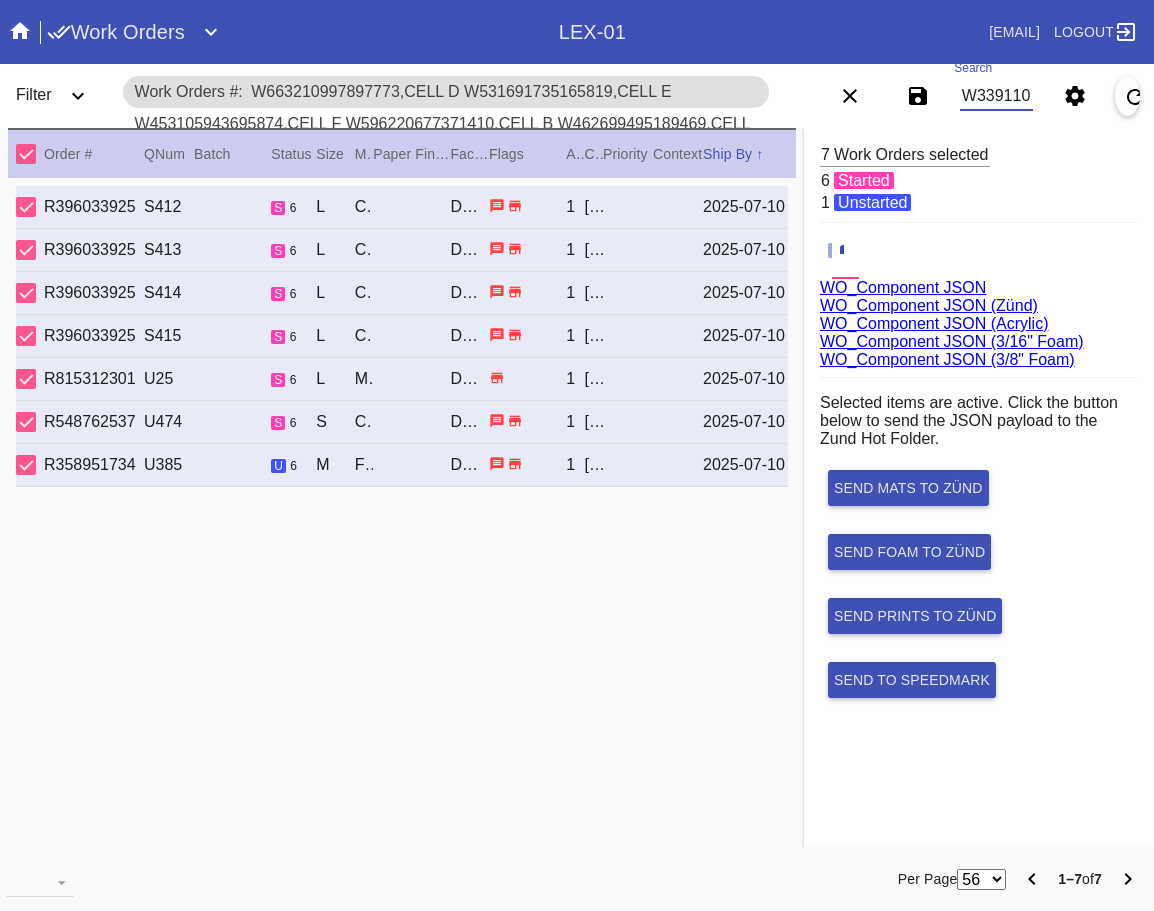 scroll, scrollTop: 0, scrollLeft: 1321, axis: horizontal 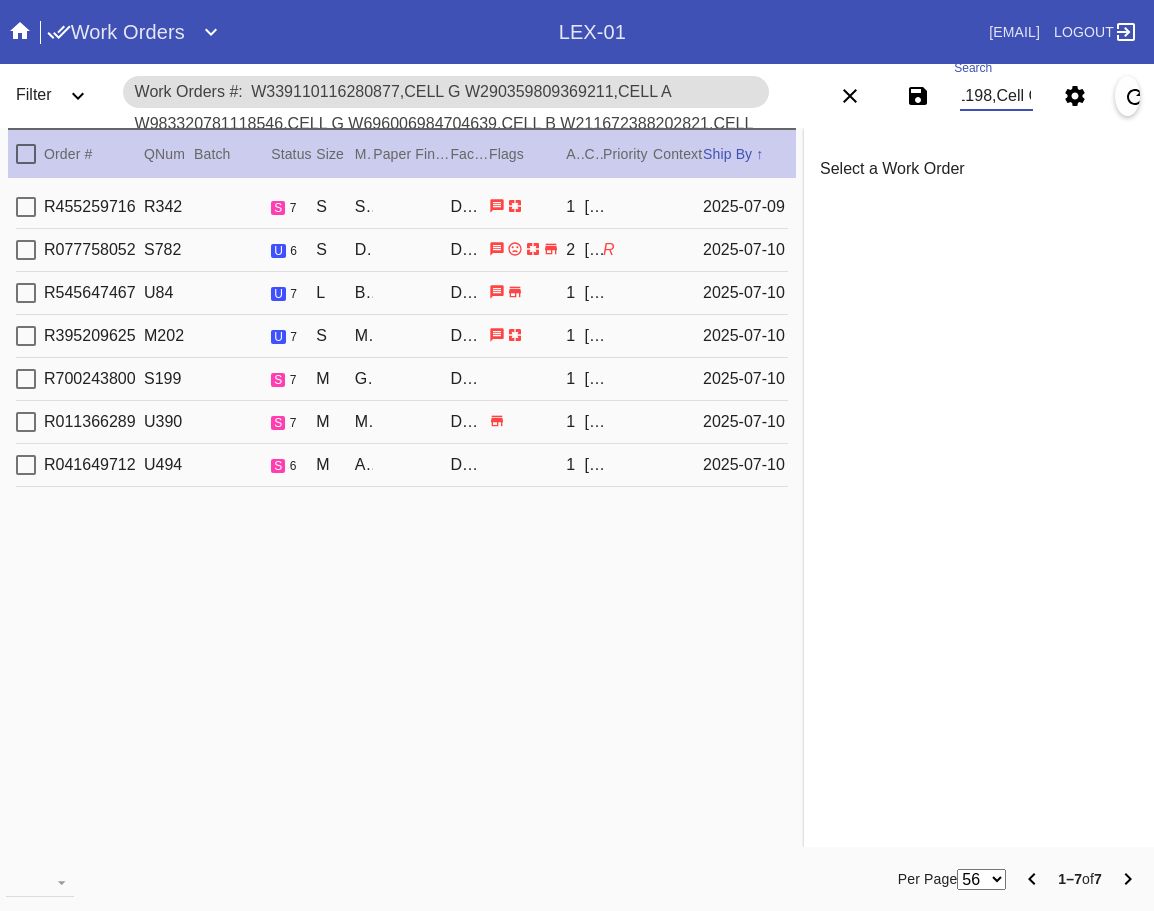 click at bounding box center [26, 154] 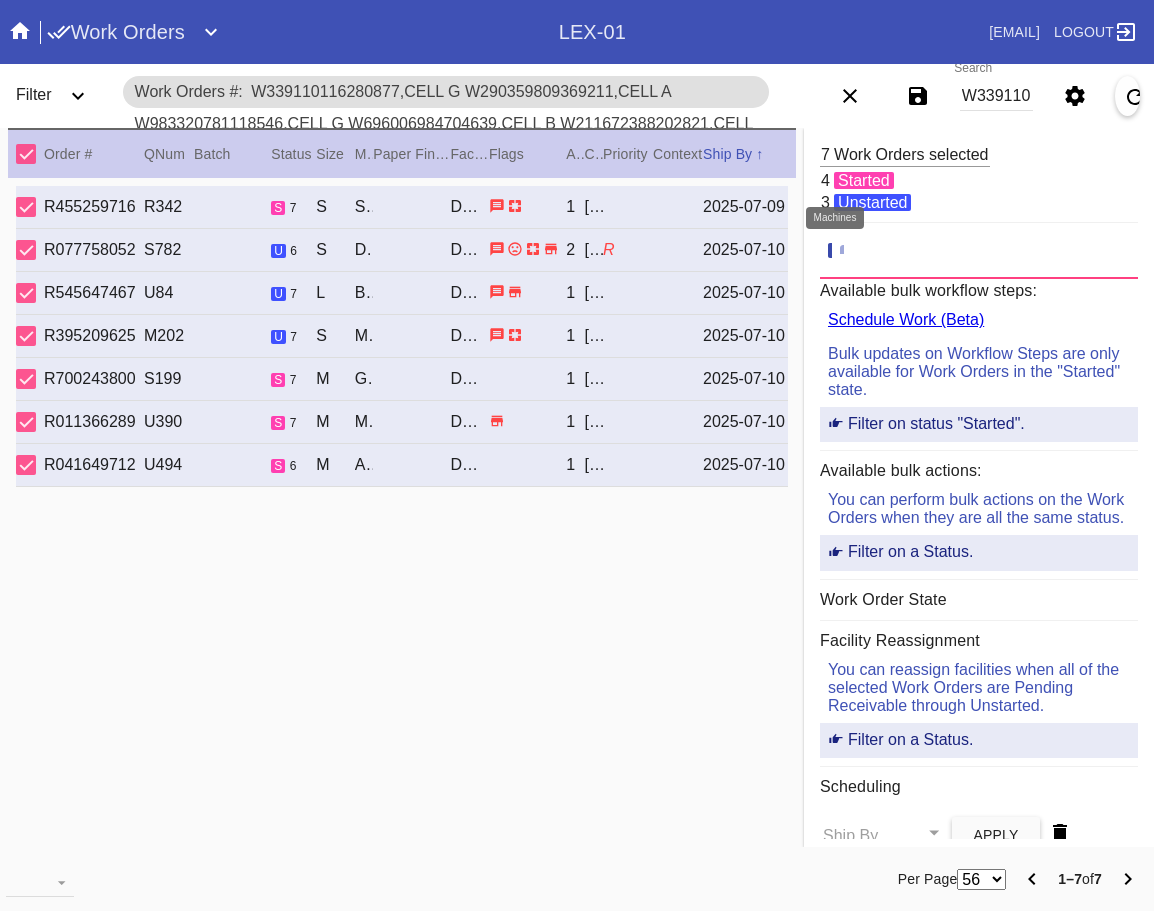 click at bounding box center [850, 251] 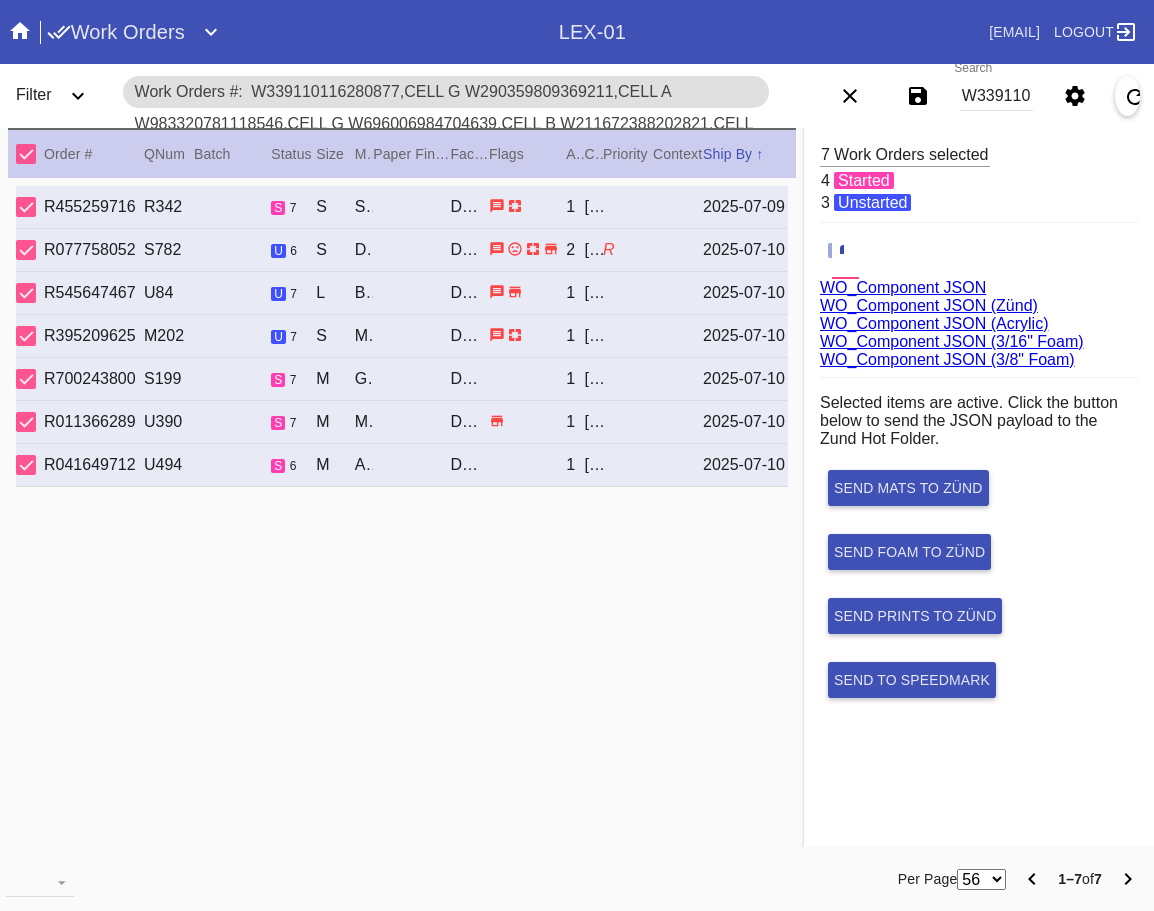 scroll, scrollTop: 75, scrollLeft: 0, axis: vertical 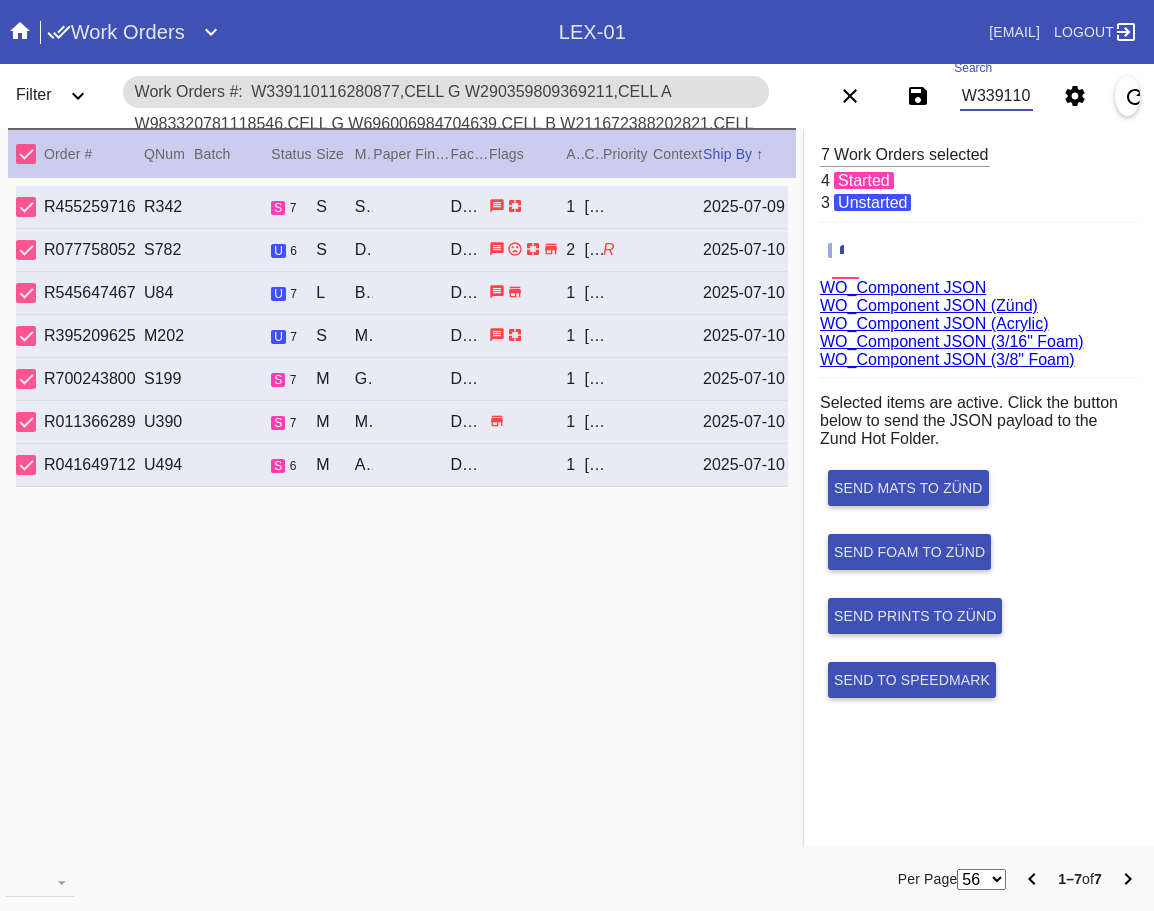 click on "W339110116280877,Cell G W290359809369211,Cell A W983320781118546,Cell G W696006984704639,Cell B W211672388202821,Cell E W523432656599915,Cell E W202447729831198,Cell C" at bounding box center [997, 96] 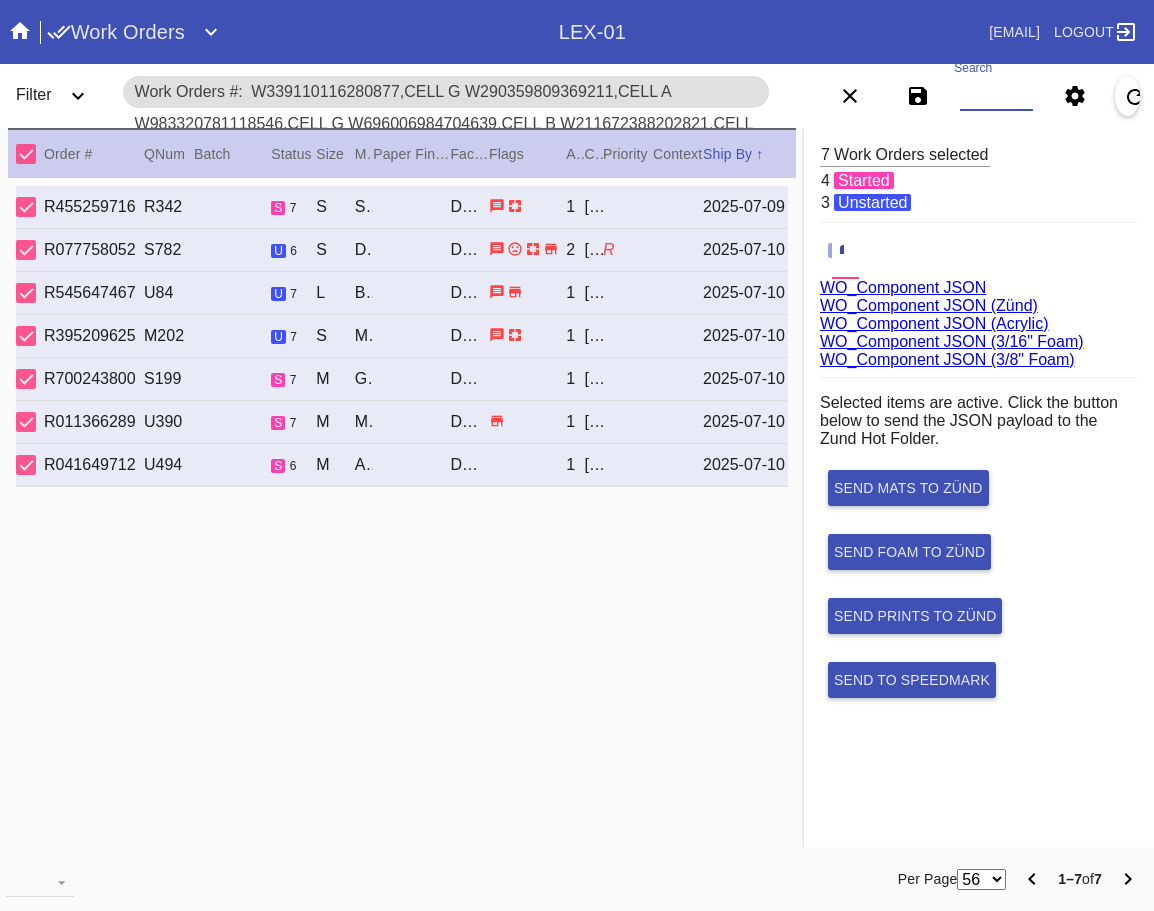 paste on "W749914993753148,Cell G W102149056399394,Cell C W387655610669073,Cell G W966014756902308,Cell G W115771297166727,Cell H W921457716779572,Cell H W719530786315224,Cell D W391880089874774,Cell H W952227634840989,Cell D" 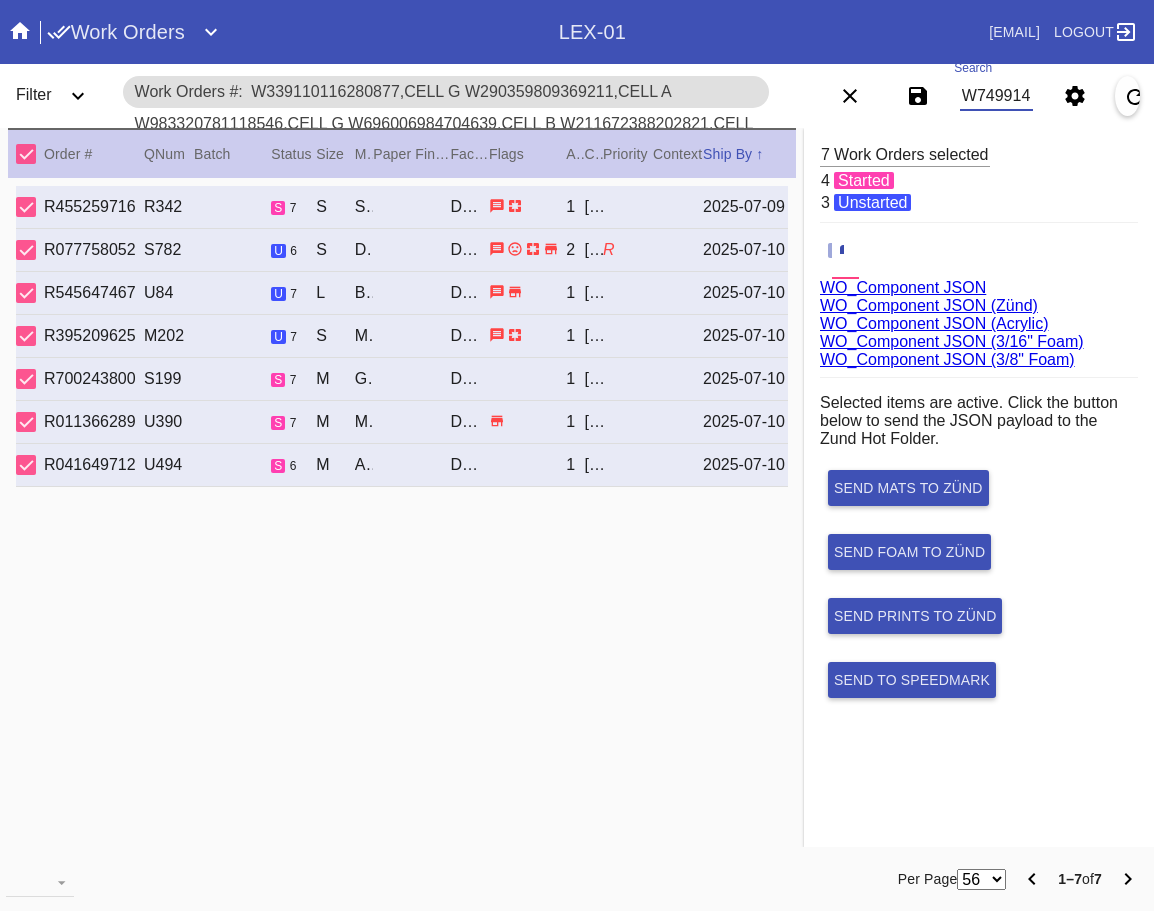 scroll, scrollTop: 0, scrollLeft: 1737, axis: horizontal 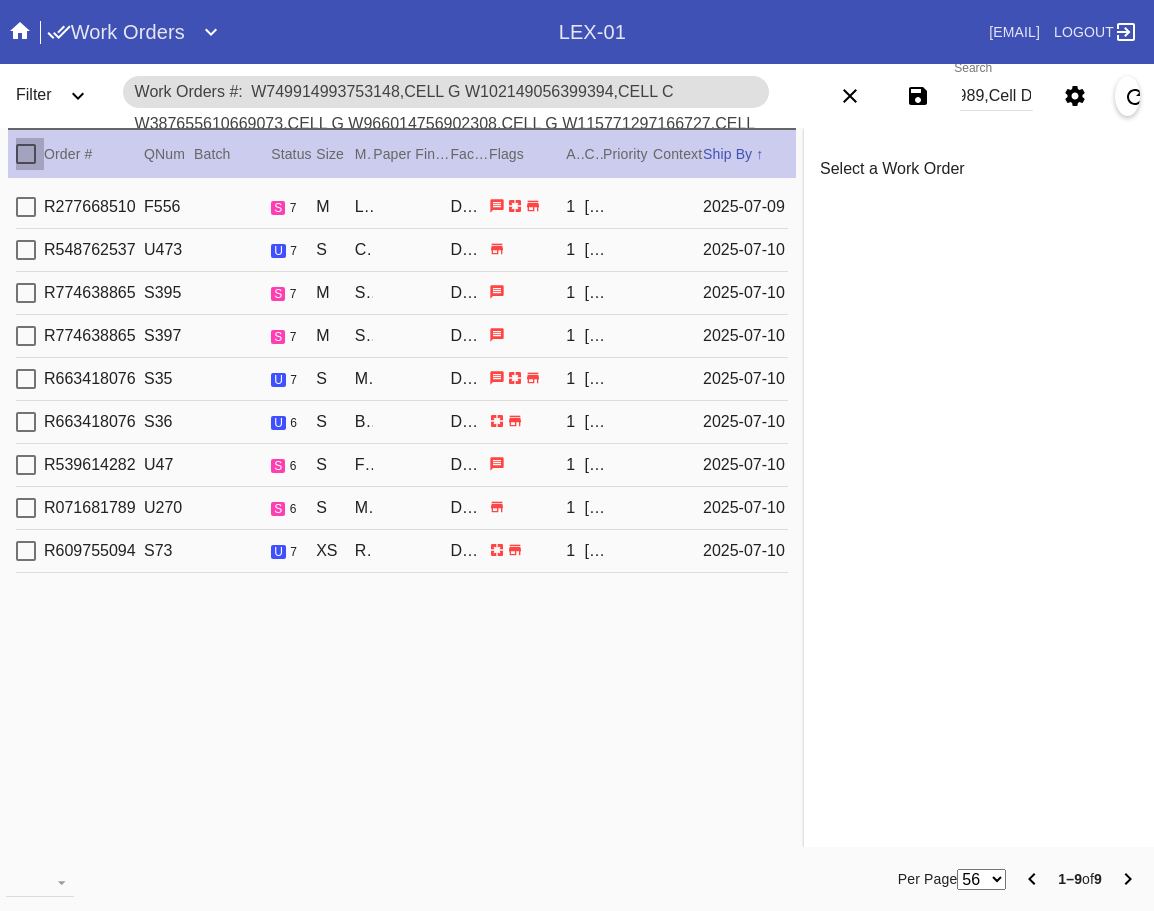 click at bounding box center (26, 154) 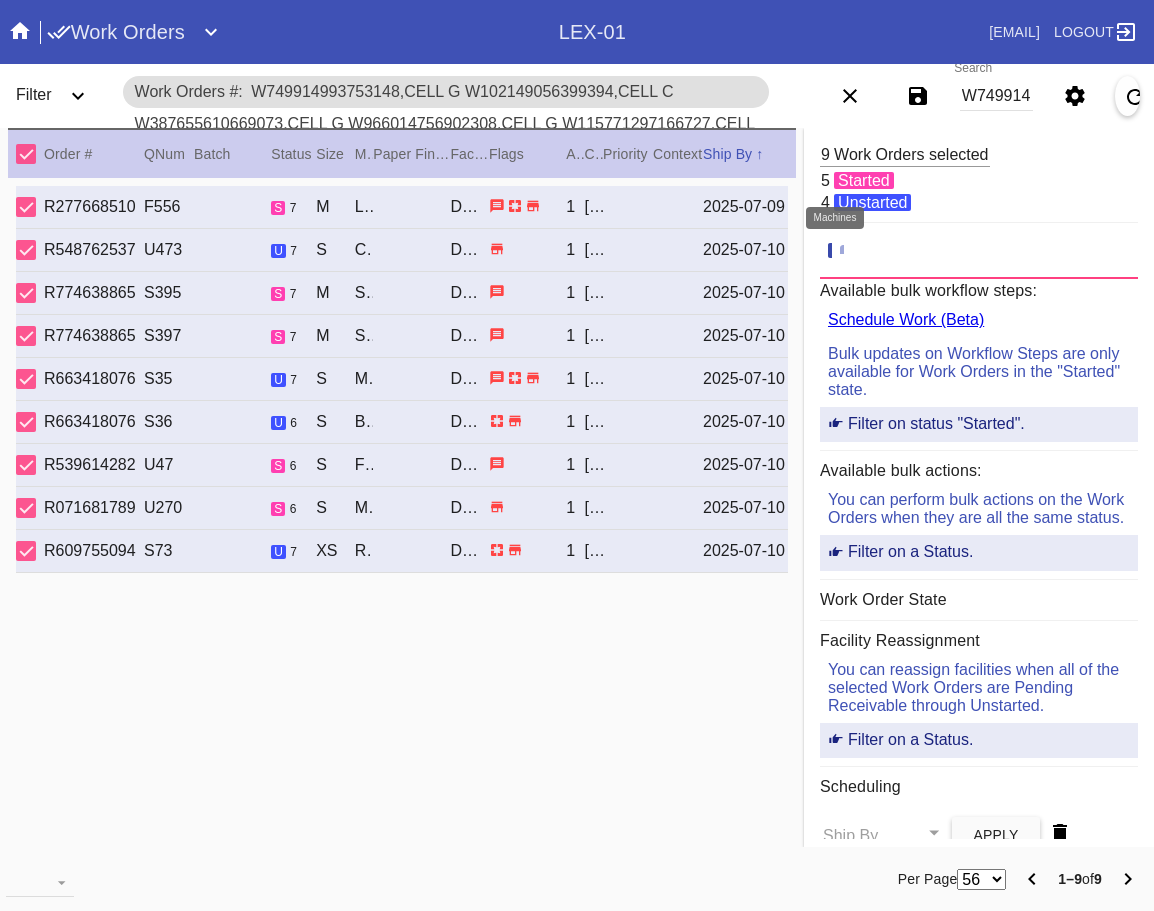 click at bounding box center (850, 251) 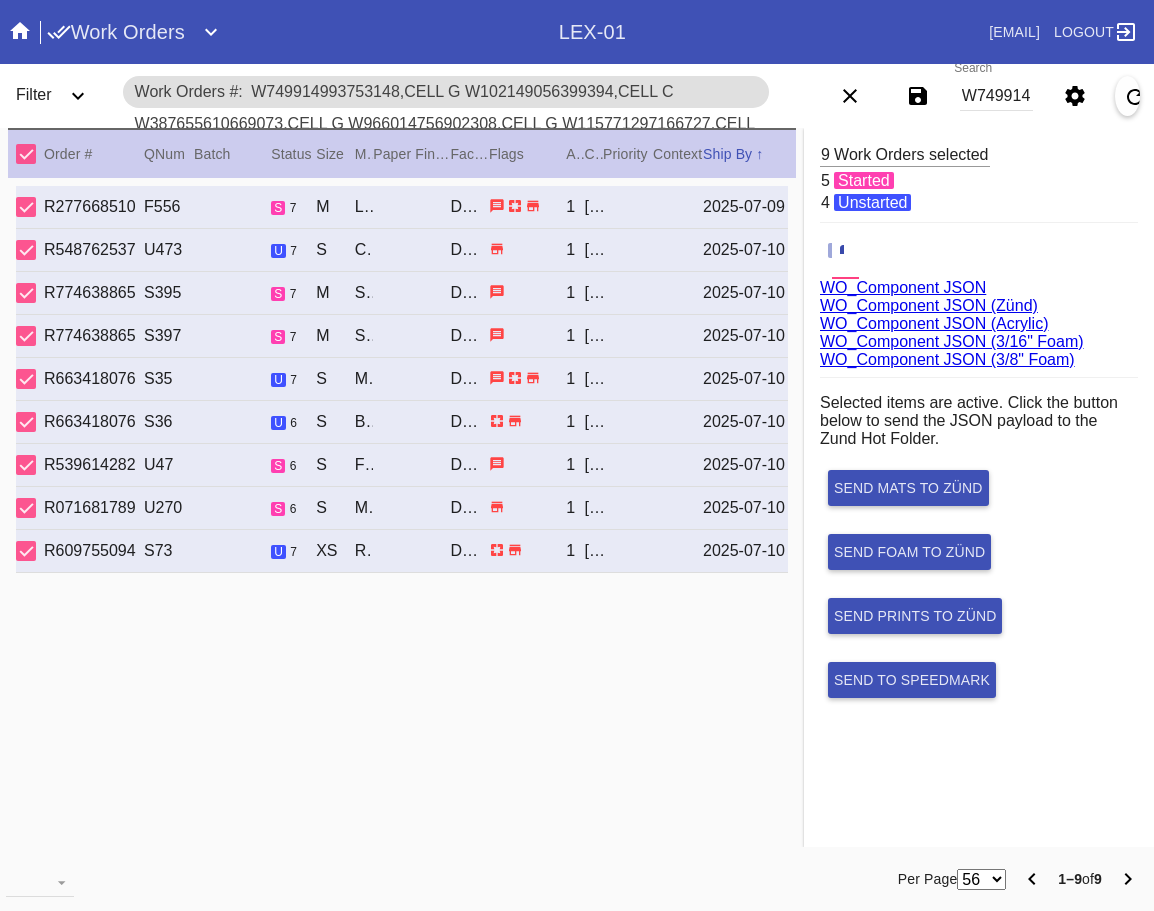 click on "WO_Component JSON (Acrylic)" at bounding box center (934, 323) 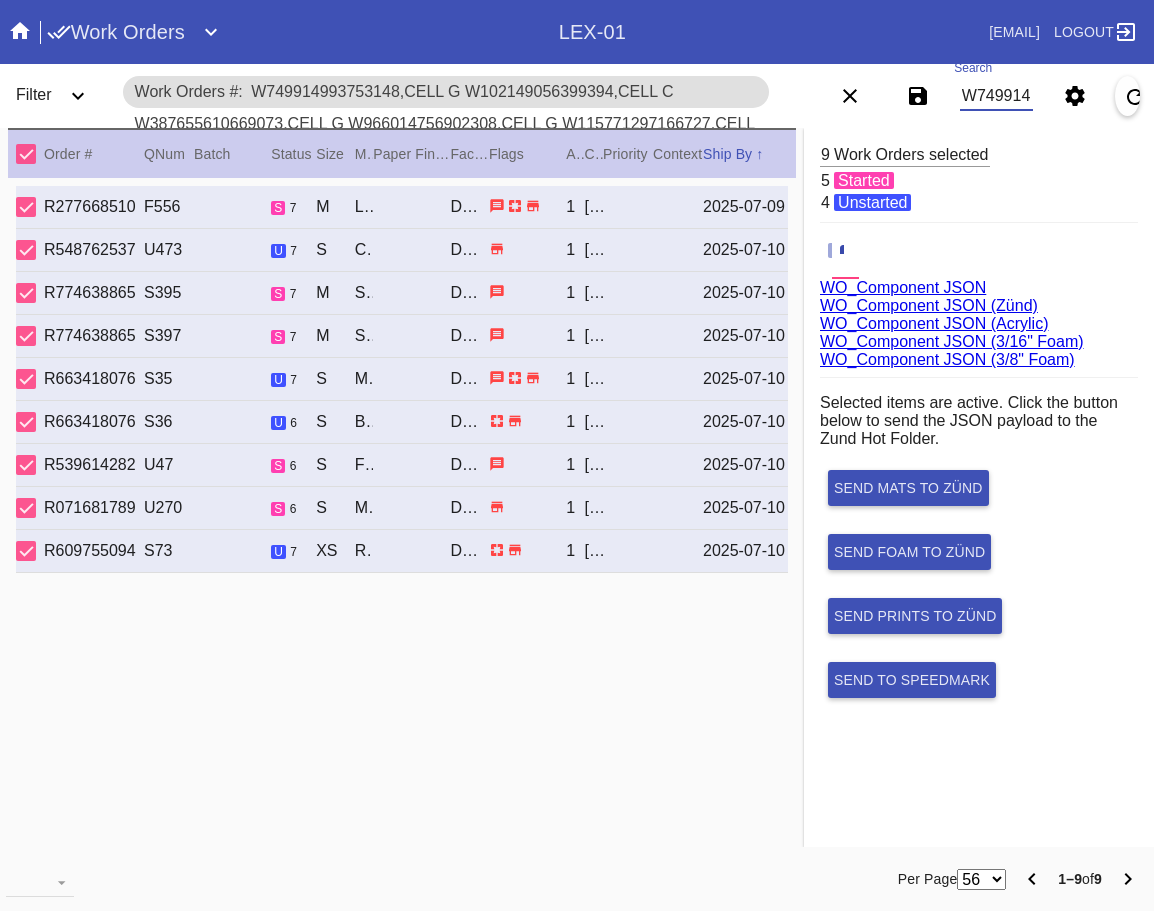 click on "W749914993753148,Cell G W102149056399394,Cell C W387655610669073,Cell G W966014756902308,Cell G W115771297166727,Cell H W921457716779572,Cell H W719530786315224,Cell D W391880089874774,Cell H W952227634840989,Cell D" at bounding box center (997, 96) 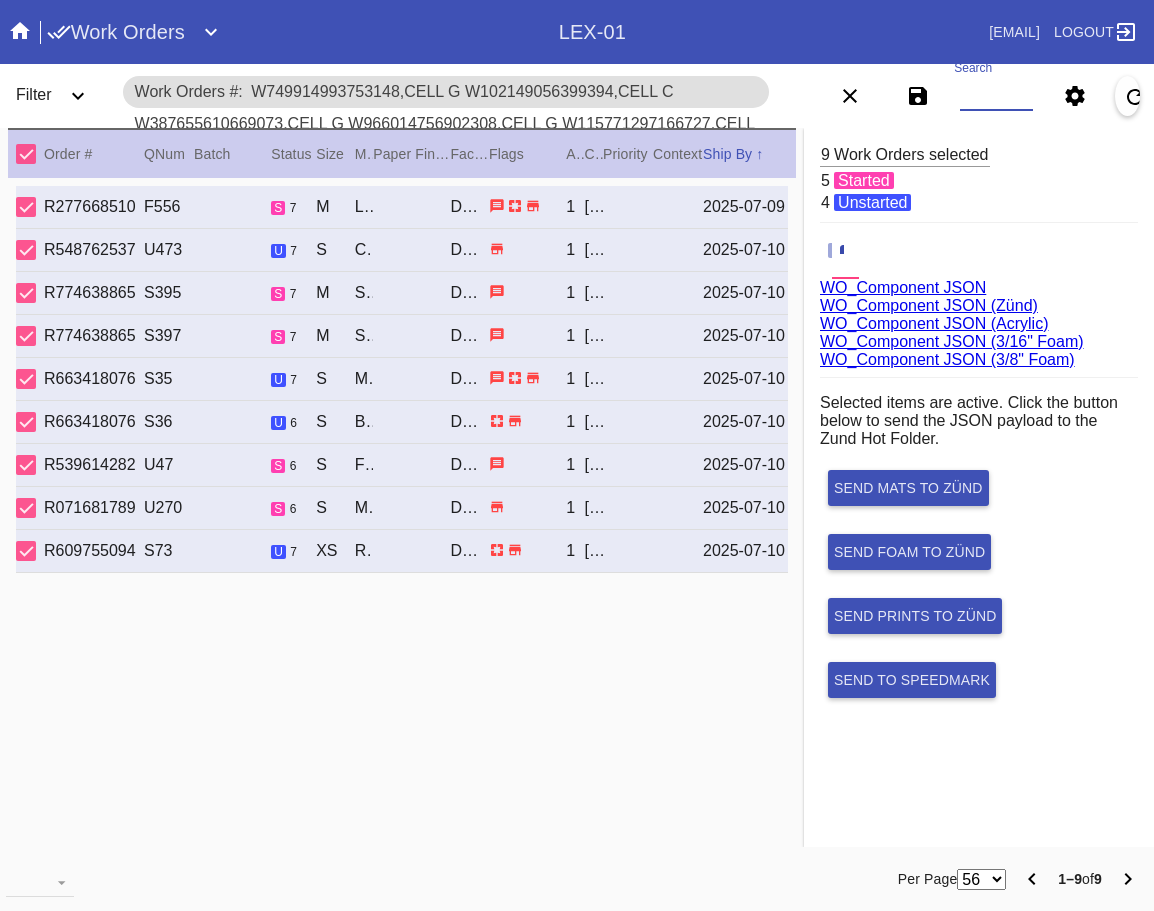 paste on "W264670416642948,Cell D W549942339171184,Cell G W640886314482871,Cell B W890888779204864,Cell D" 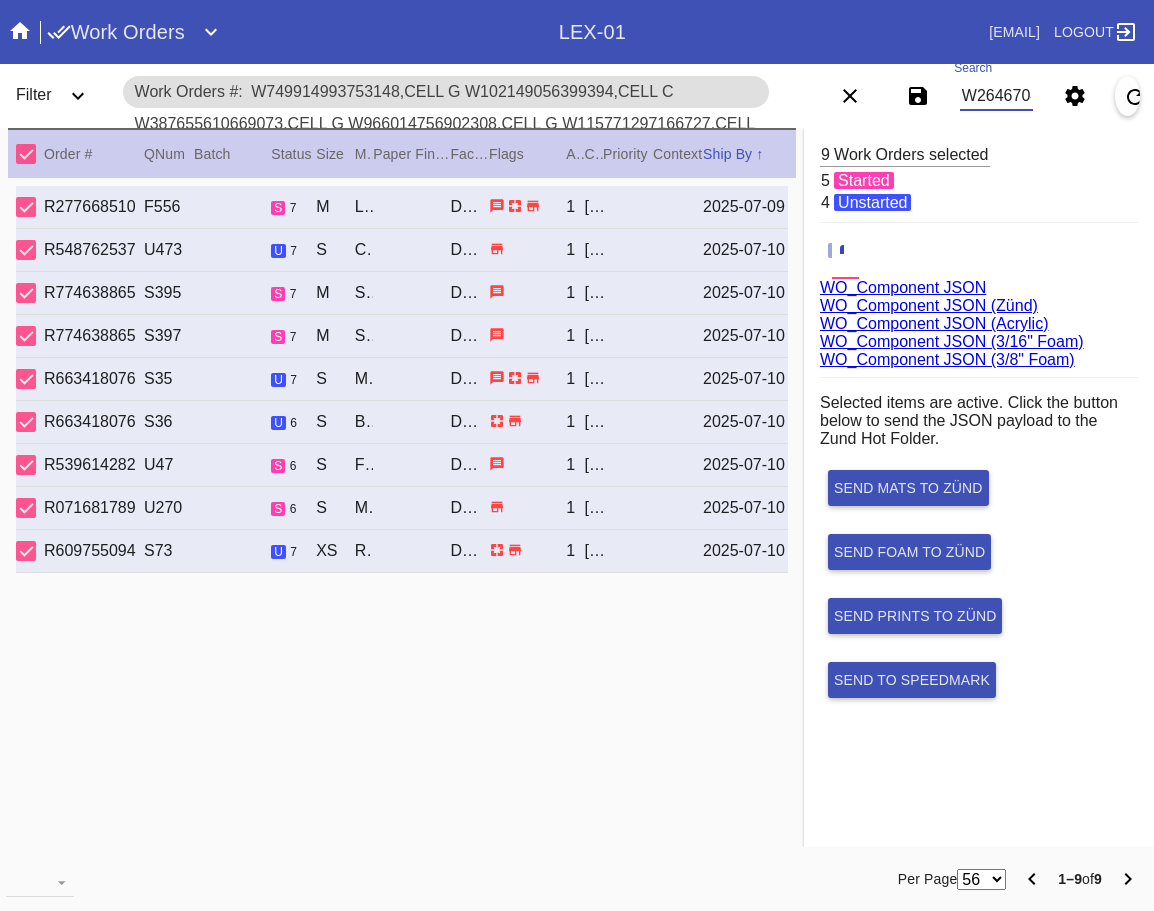 scroll, scrollTop: 0, scrollLeft: 729, axis: horizontal 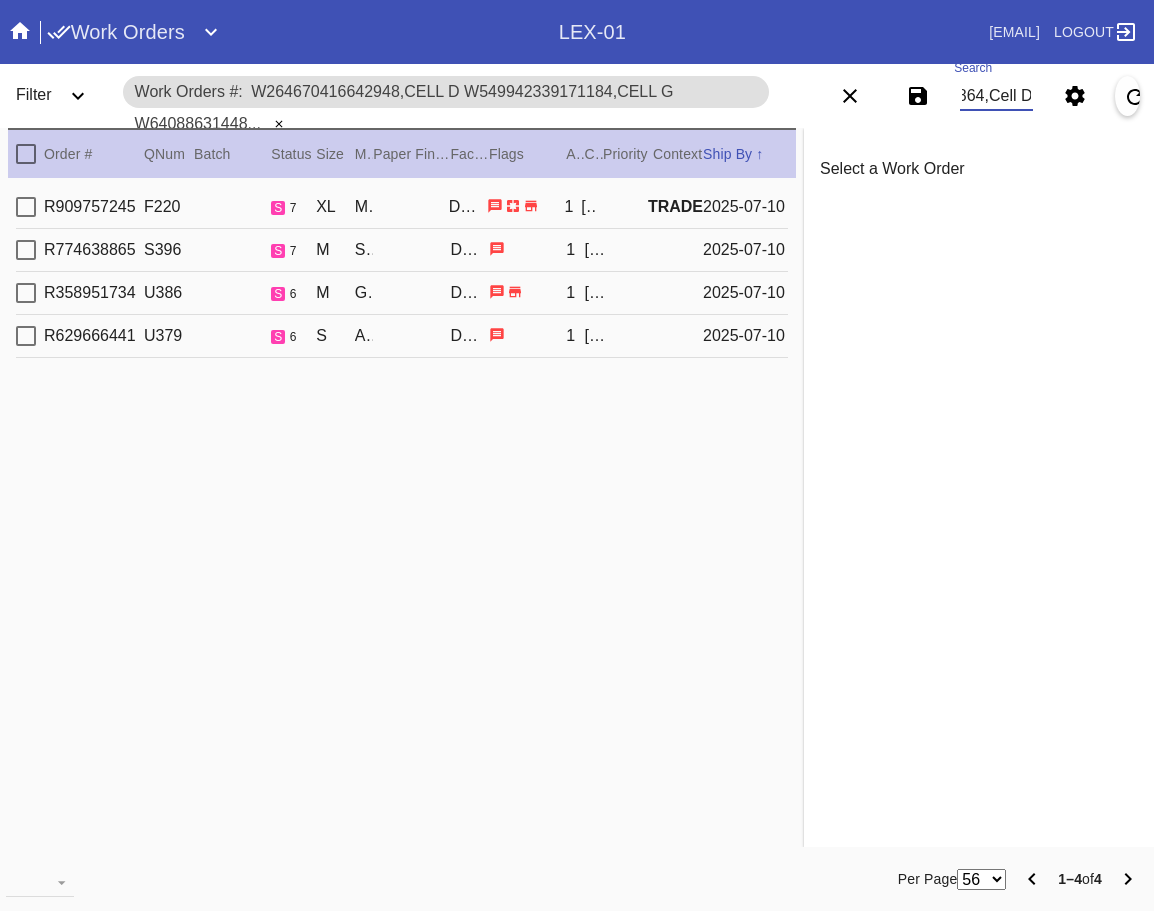 type on "W264670416642948,Cell D W549942339171184,Cell G W640886314482871,Cell B W890888779204864,Cell D" 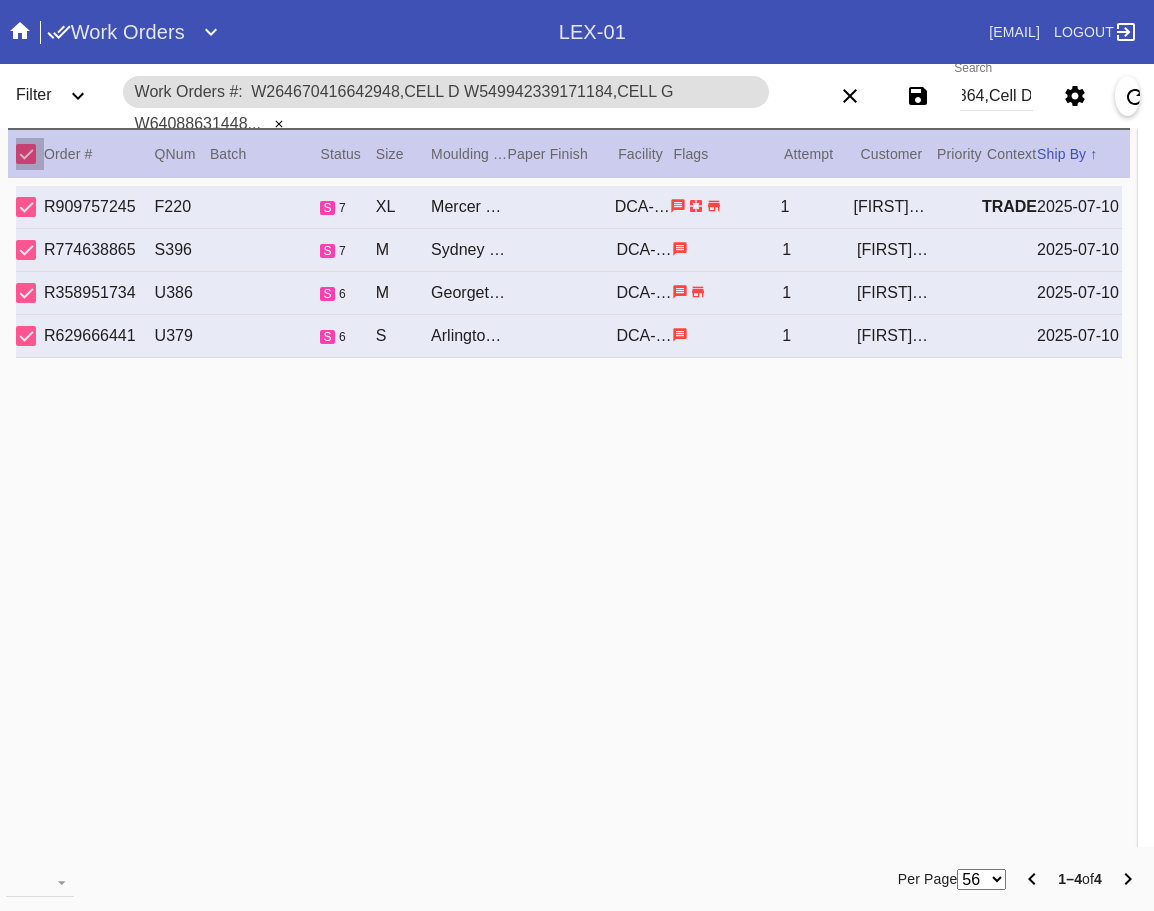 scroll, scrollTop: 0, scrollLeft: 0, axis: both 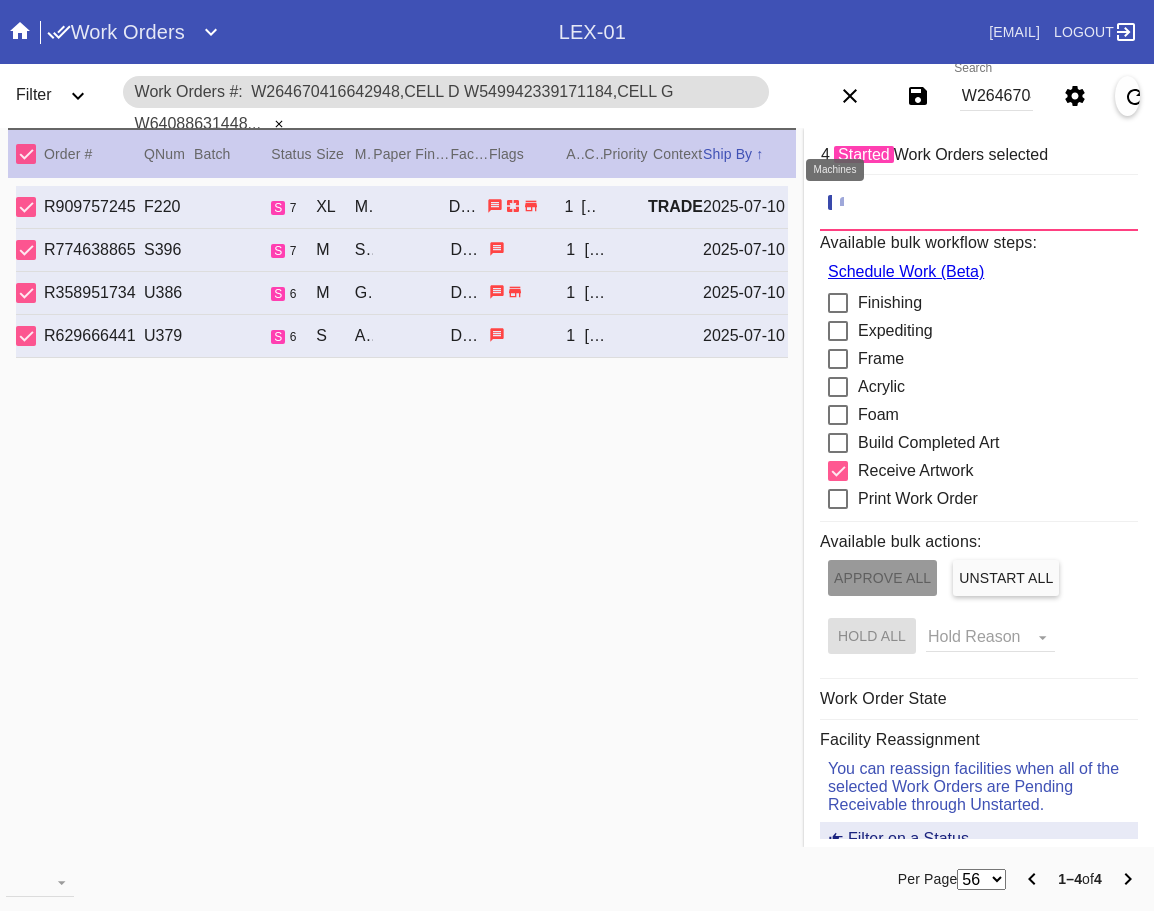 click at bounding box center [850, 201] 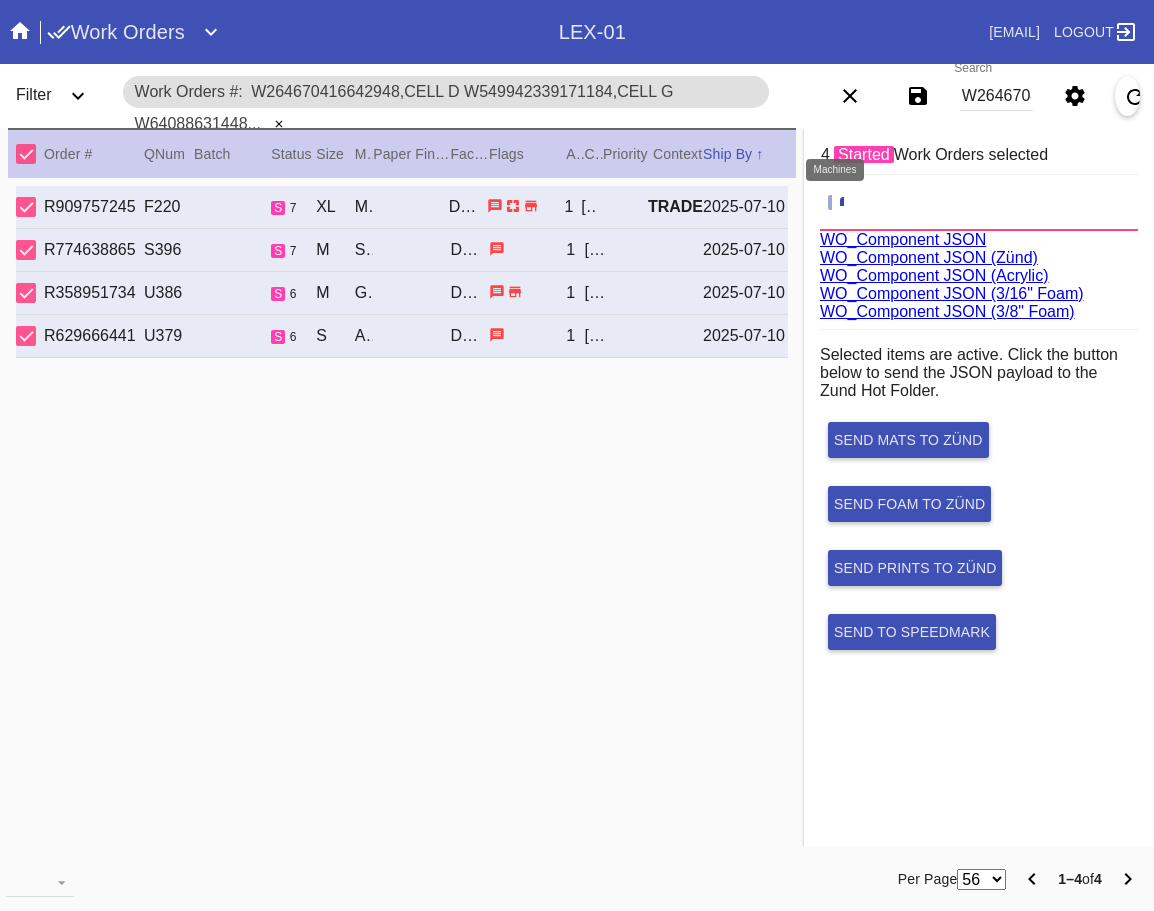 scroll, scrollTop: 75, scrollLeft: 0, axis: vertical 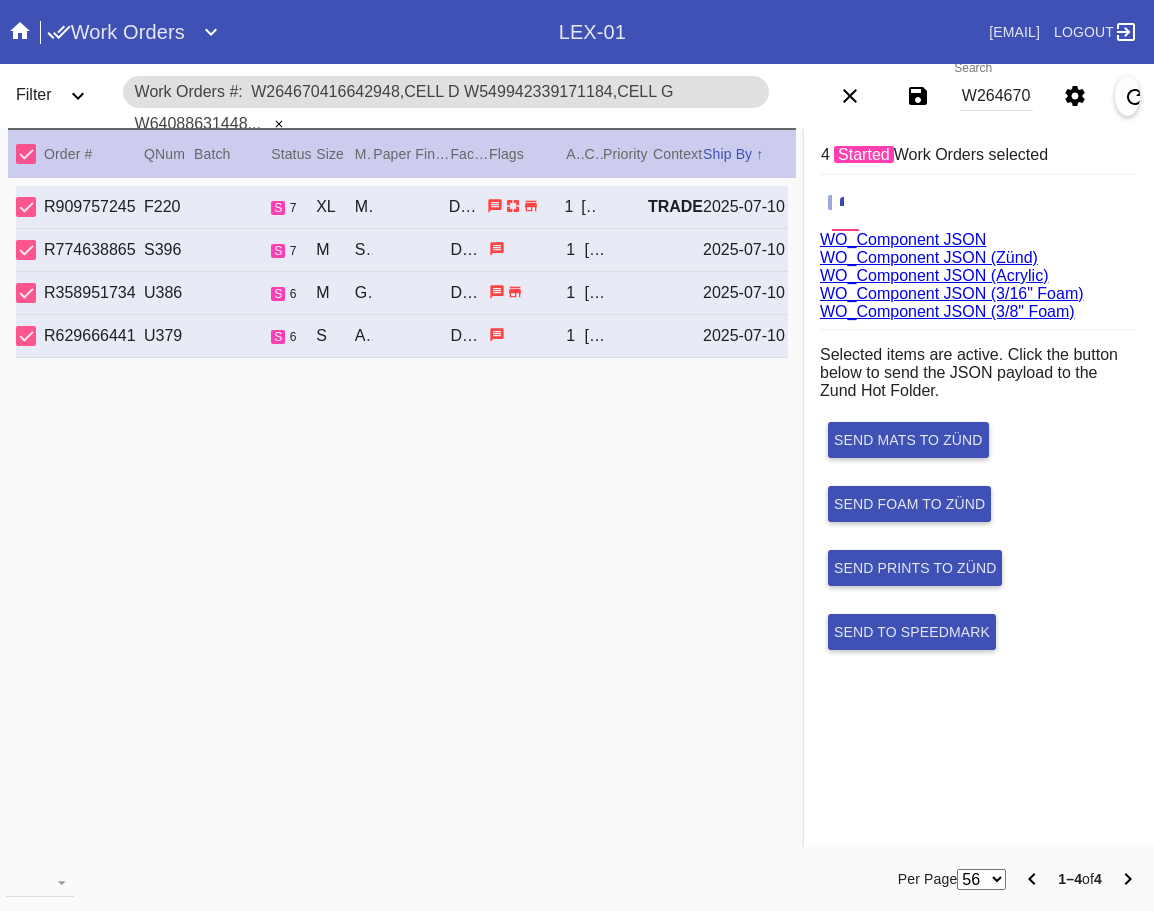 click on "WO_Component JSON (Acrylic)" at bounding box center (934, 275) 